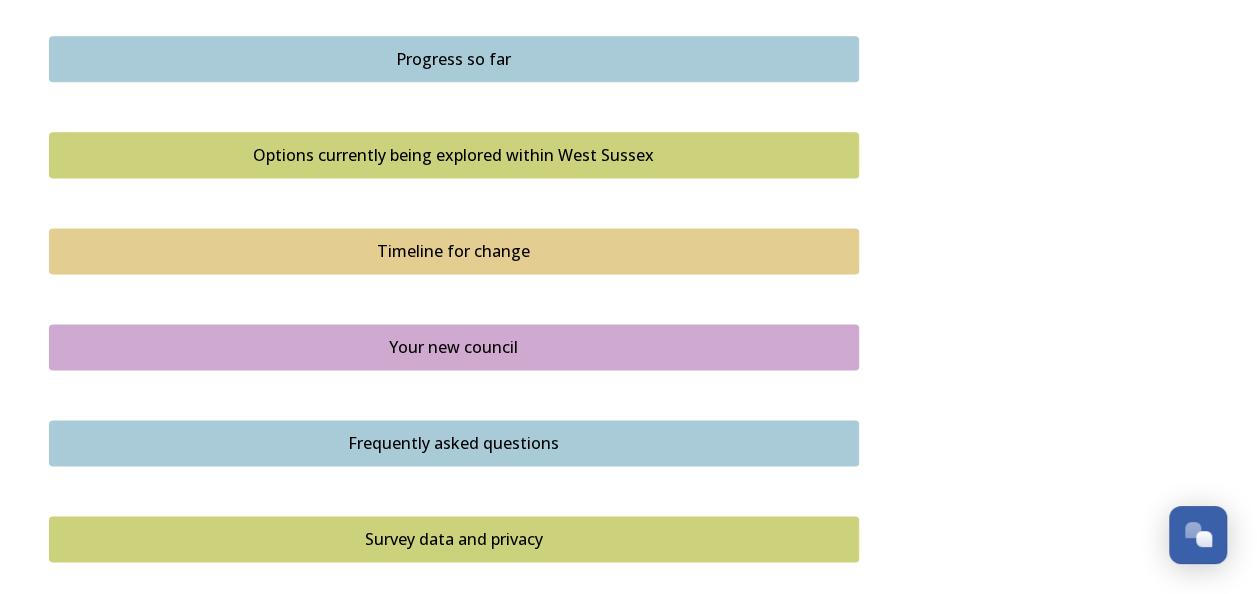 scroll, scrollTop: 1300, scrollLeft: 0, axis: vertical 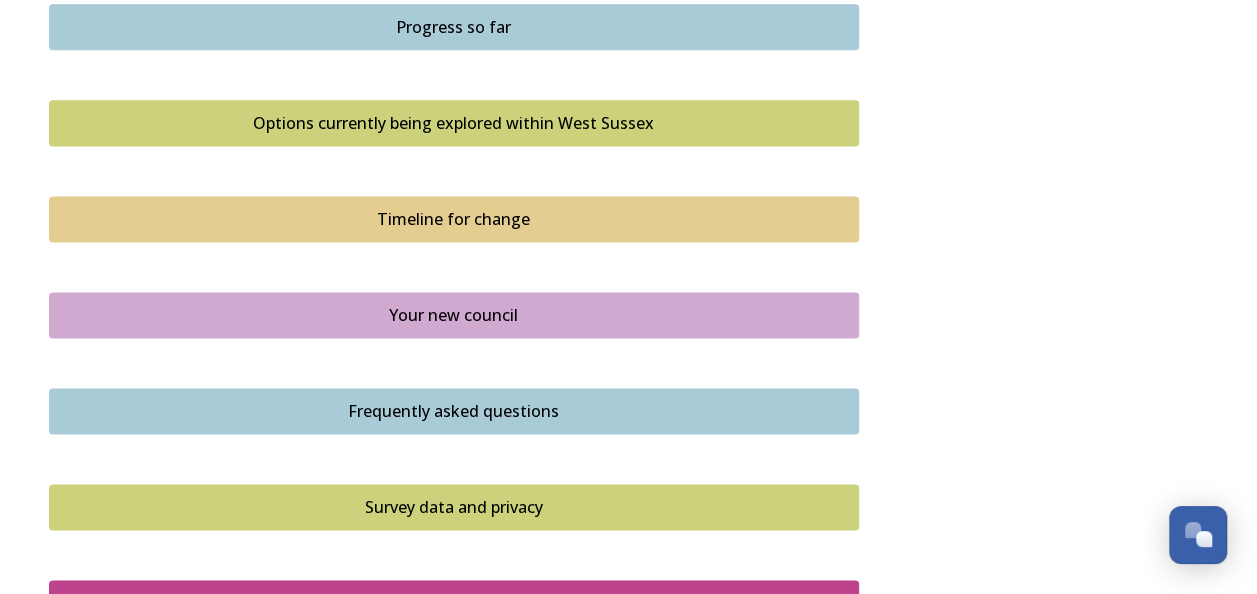 click on "Options currently being explored within West Sussex" at bounding box center [454, 123] 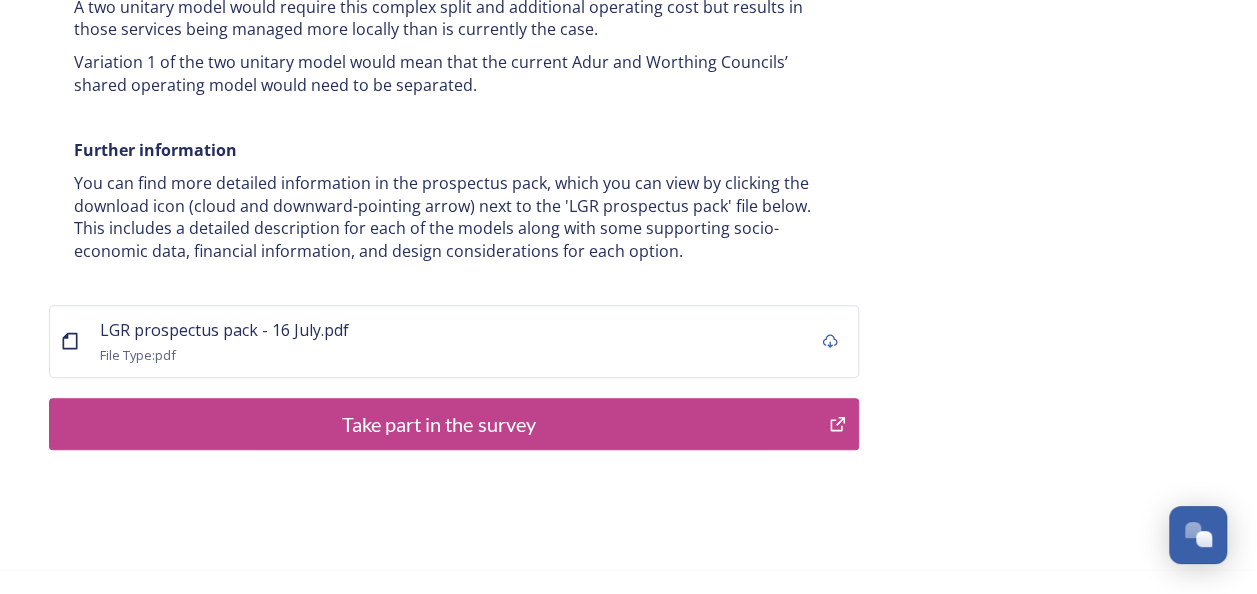 scroll, scrollTop: 4120, scrollLeft: 0, axis: vertical 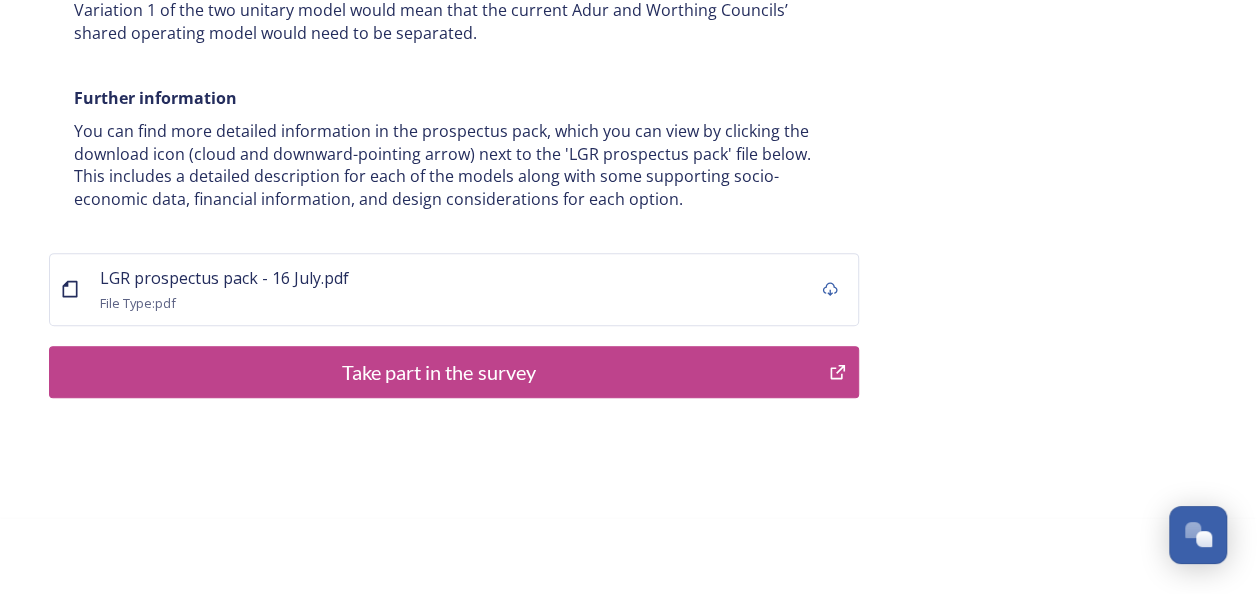 click on "Take part in the survey" at bounding box center [439, 372] 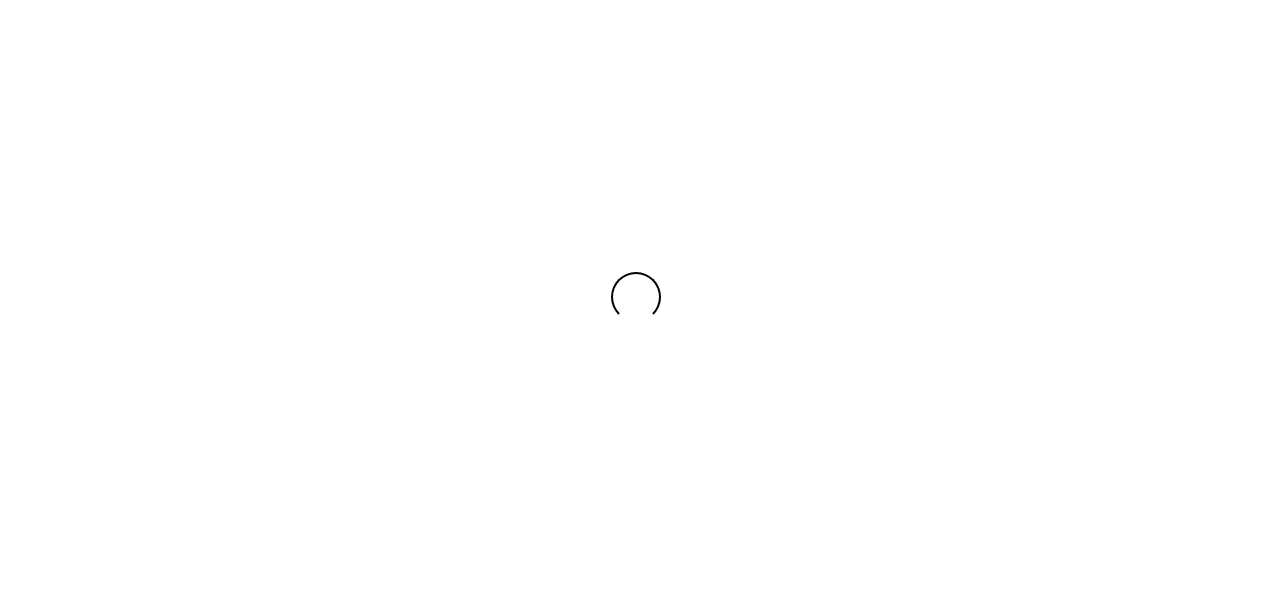 scroll, scrollTop: 0, scrollLeft: 0, axis: both 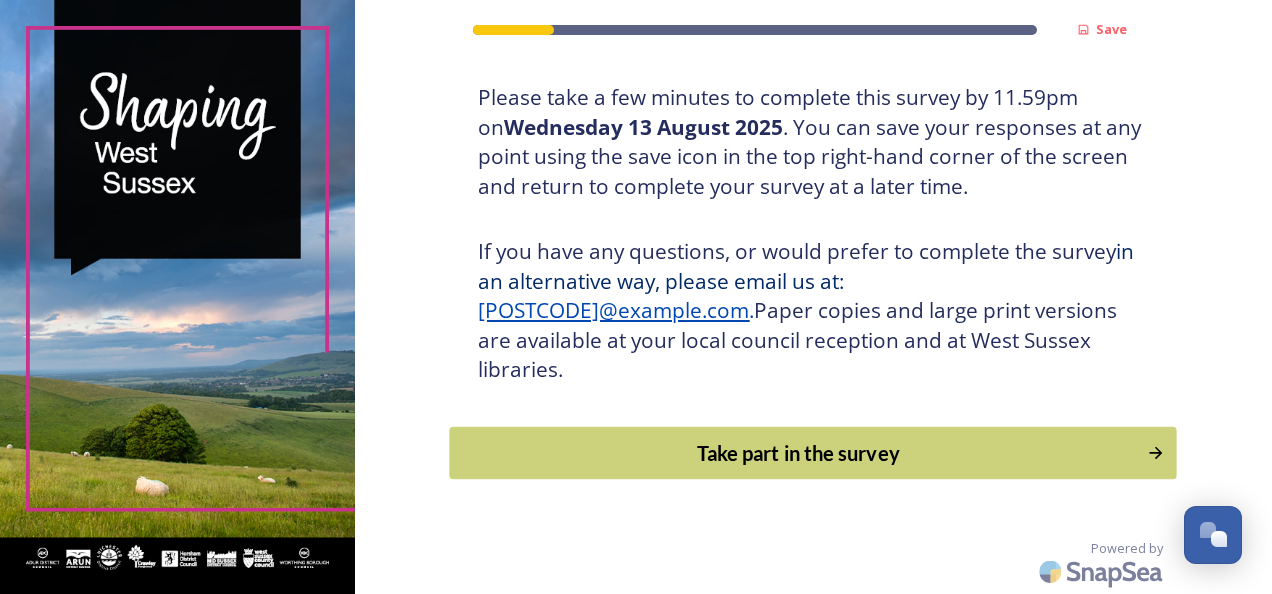 click on "Take part in the survey" at bounding box center (799, 453) 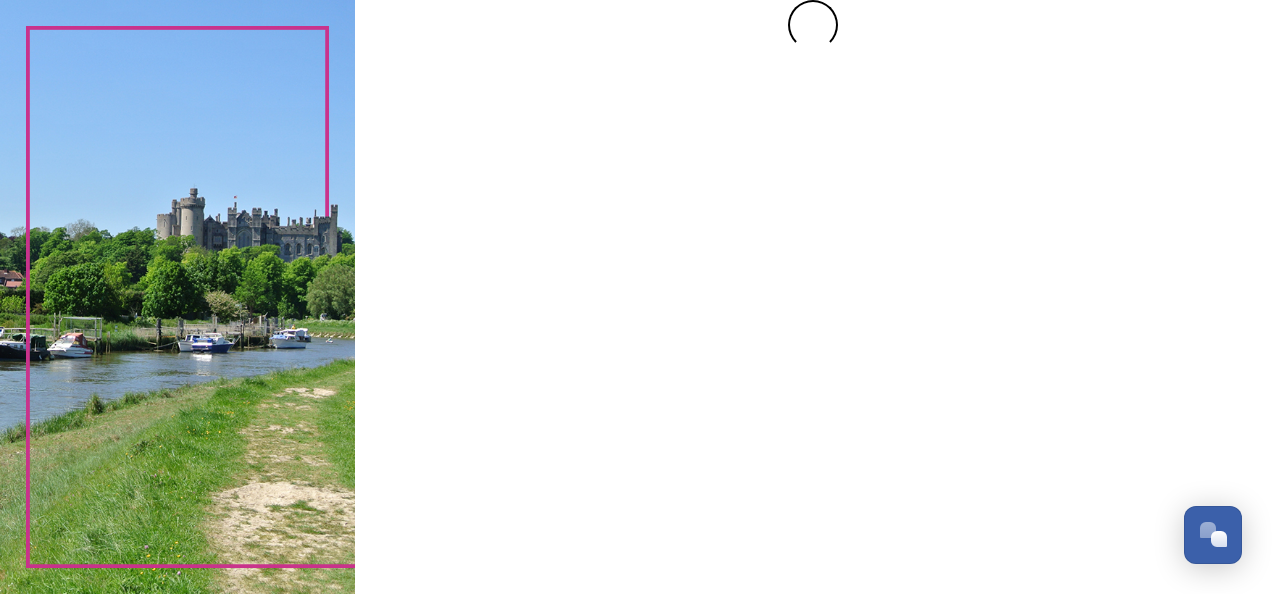 scroll, scrollTop: 0, scrollLeft: 0, axis: both 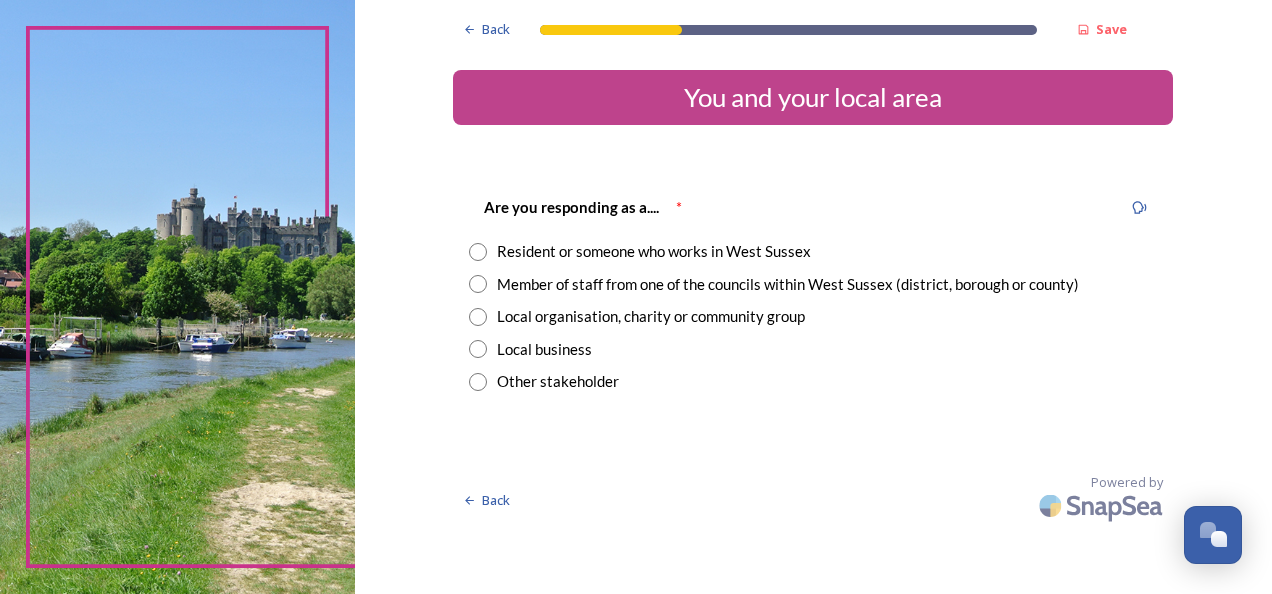 click at bounding box center (478, 252) 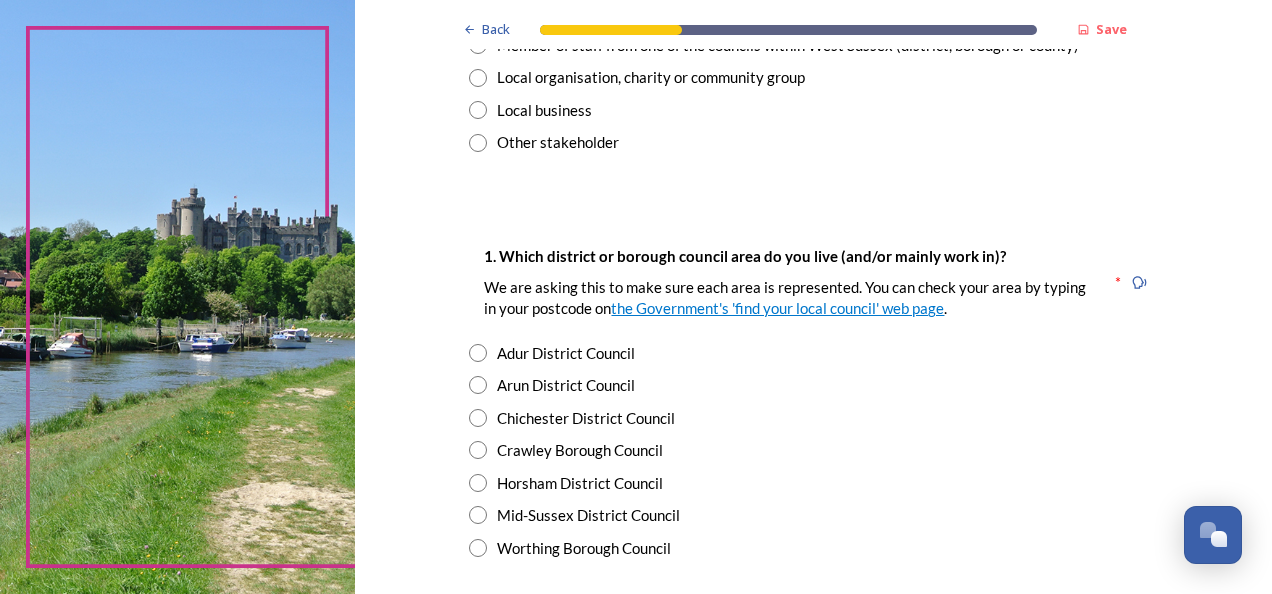 scroll, scrollTop: 300, scrollLeft: 0, axis: vertical 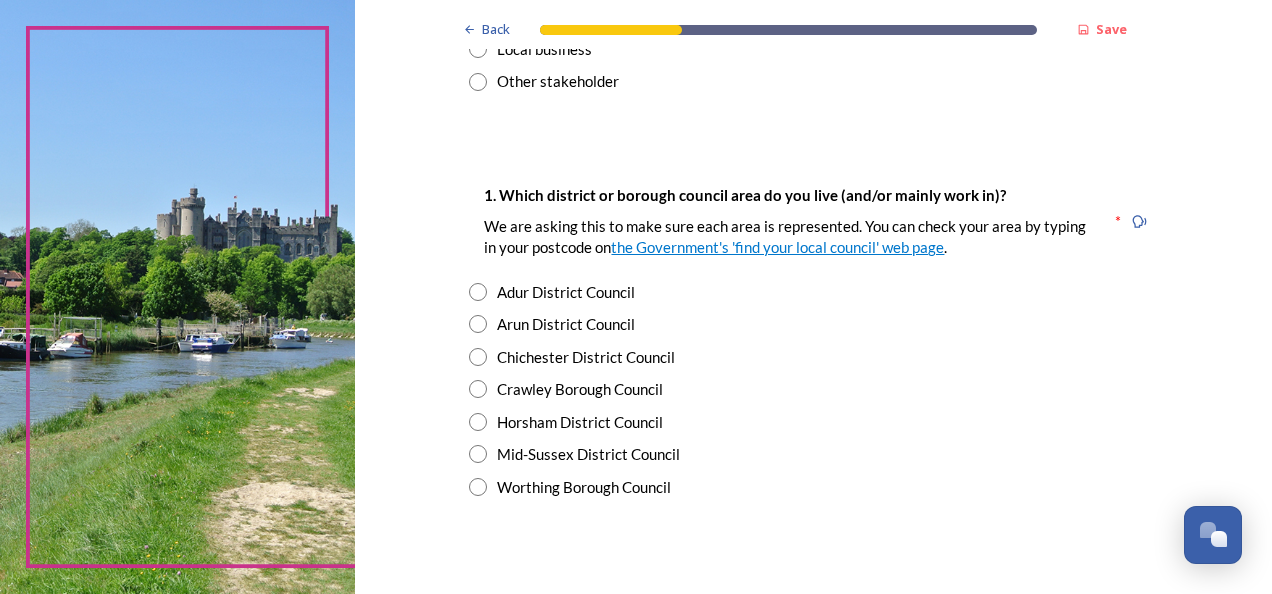 click at bounding box center [478, 454] 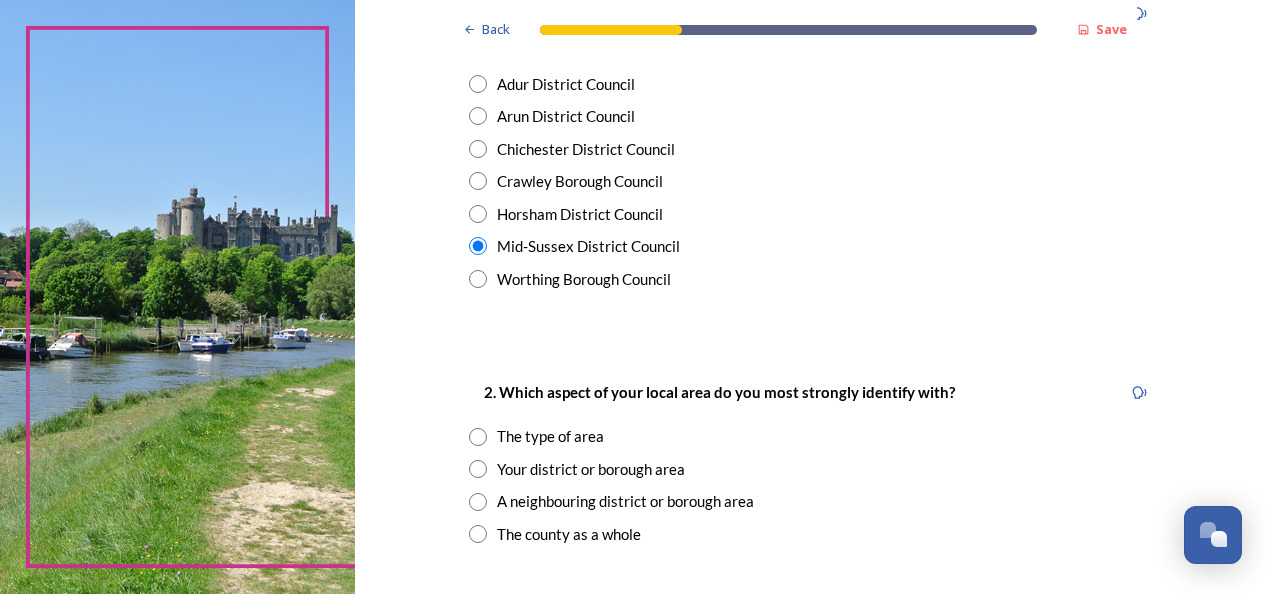 scroll, scrollTop: 600, scrollLeft: 0, axis: vertical 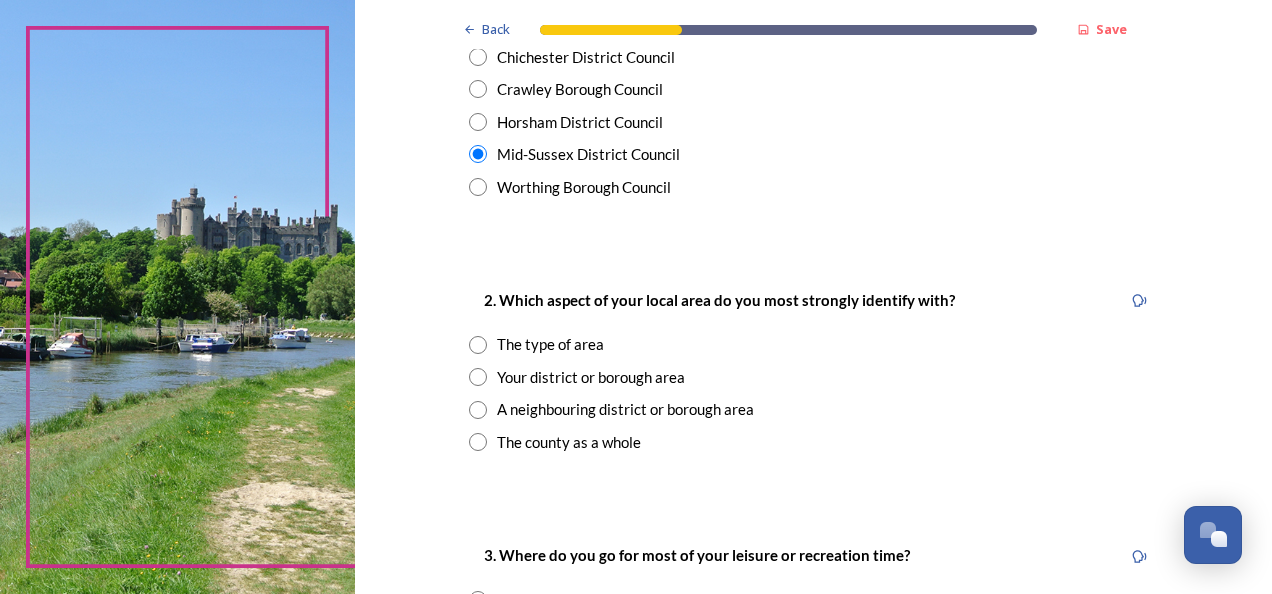 click at bounding box center [478, 377] 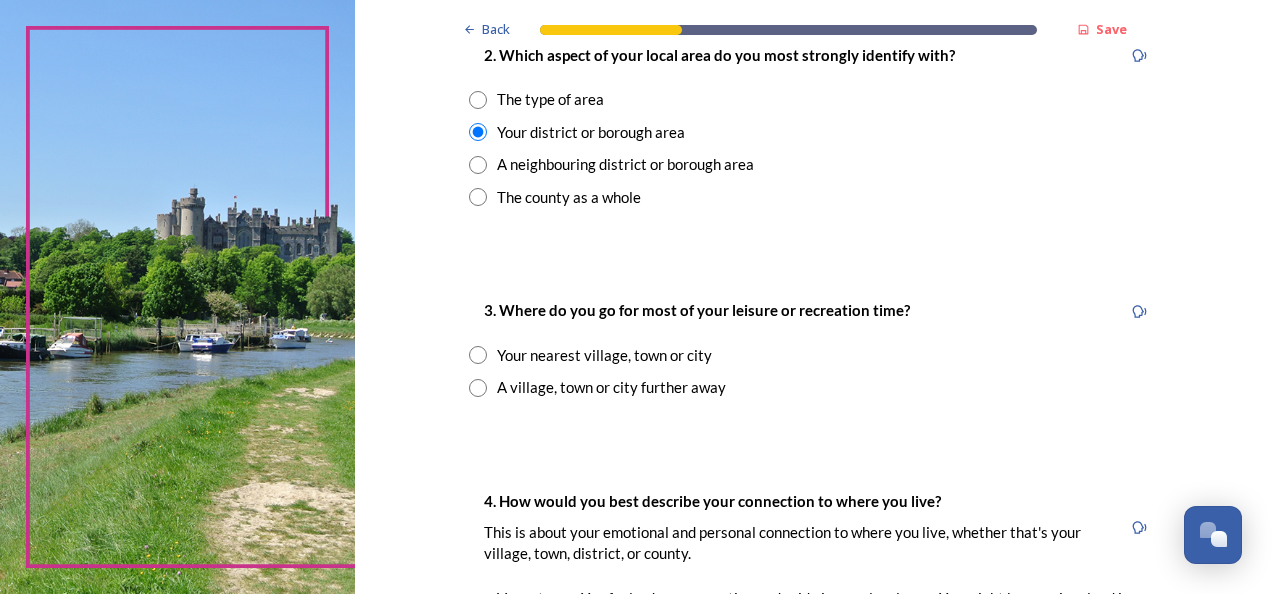 scroll, scrollTop: 900, scrollLeft: 0, axis: vertical 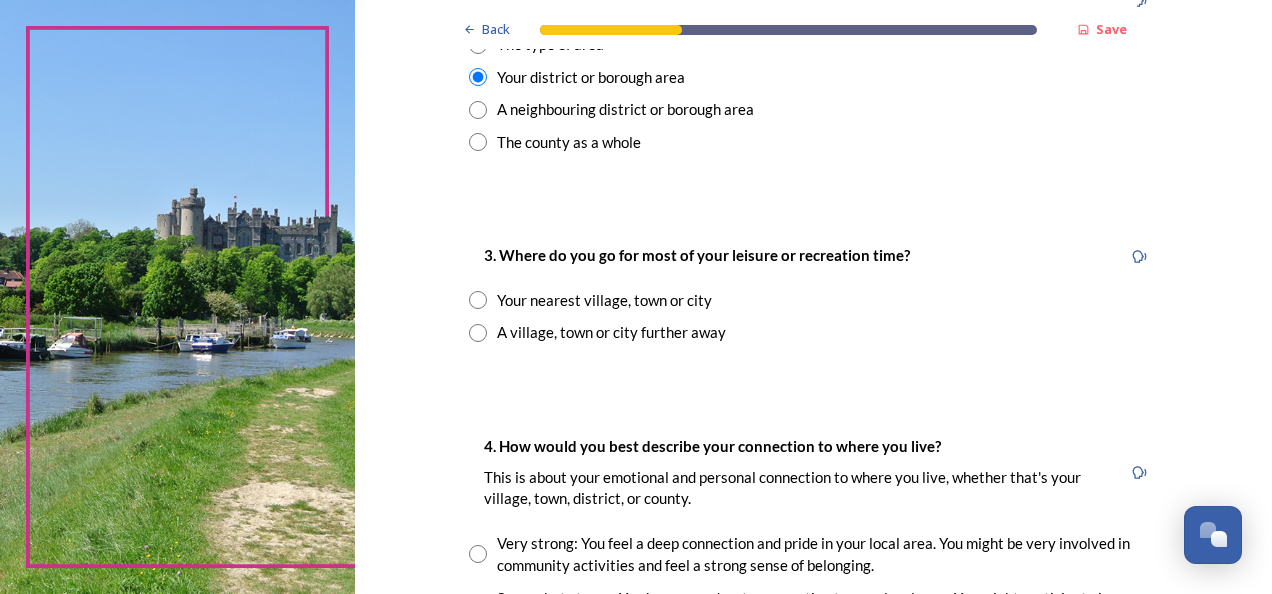 click at bounding box center (478, 300) 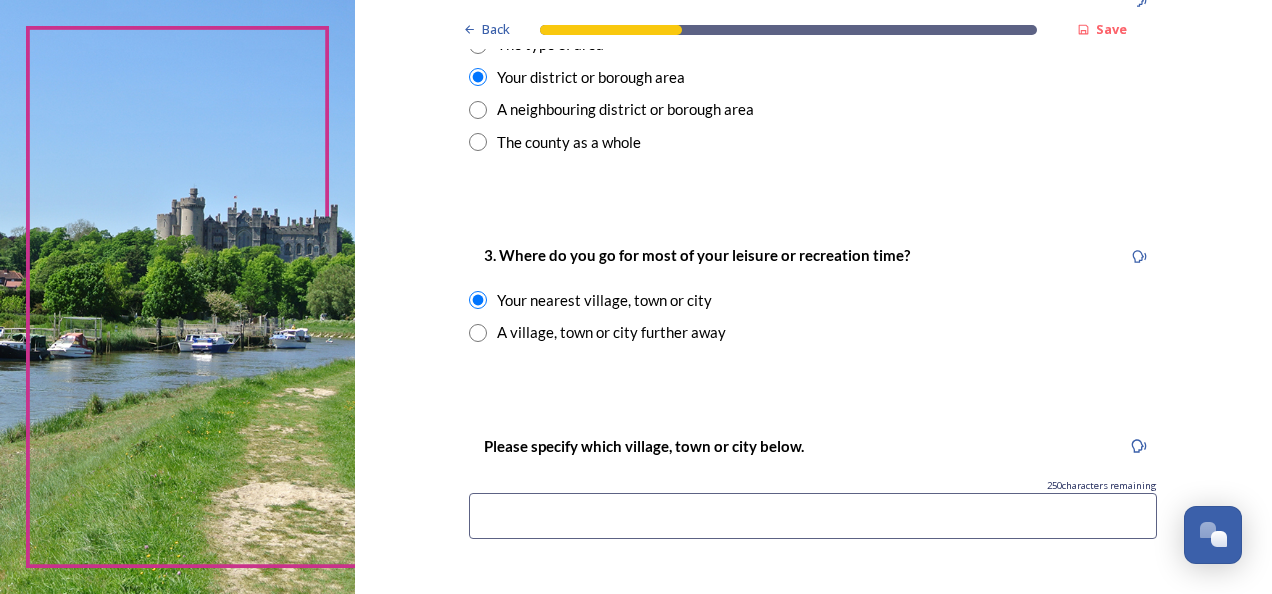 click at bounding box center (478, 333) 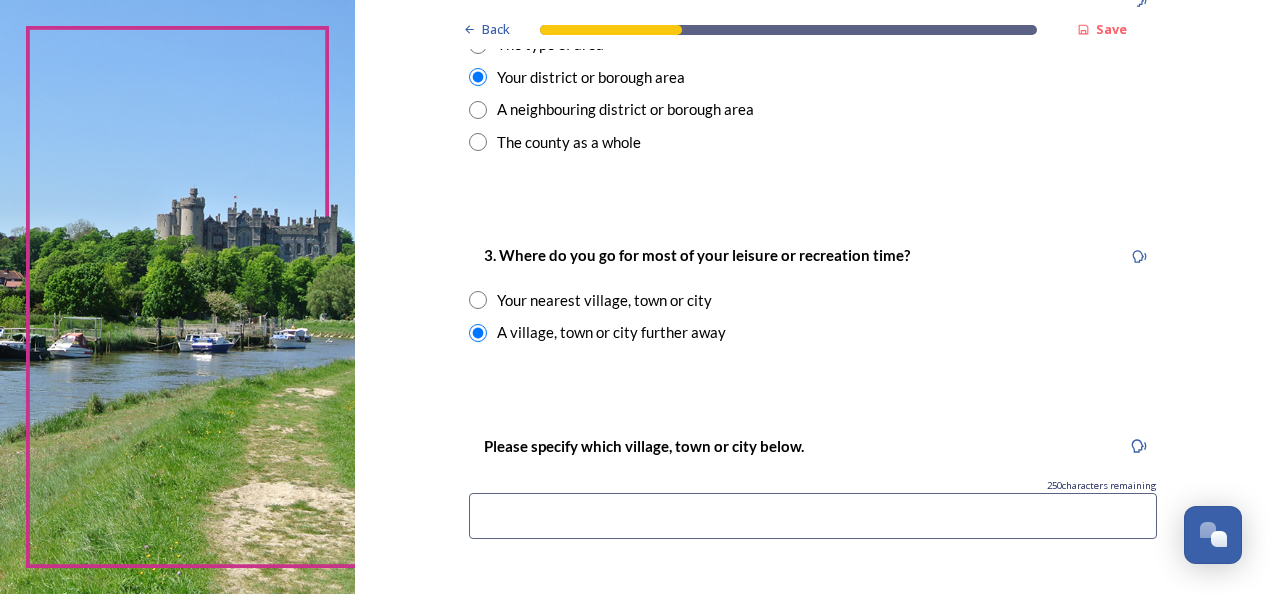 click on "A village, town or city further away" at bounding box center [813, 332] 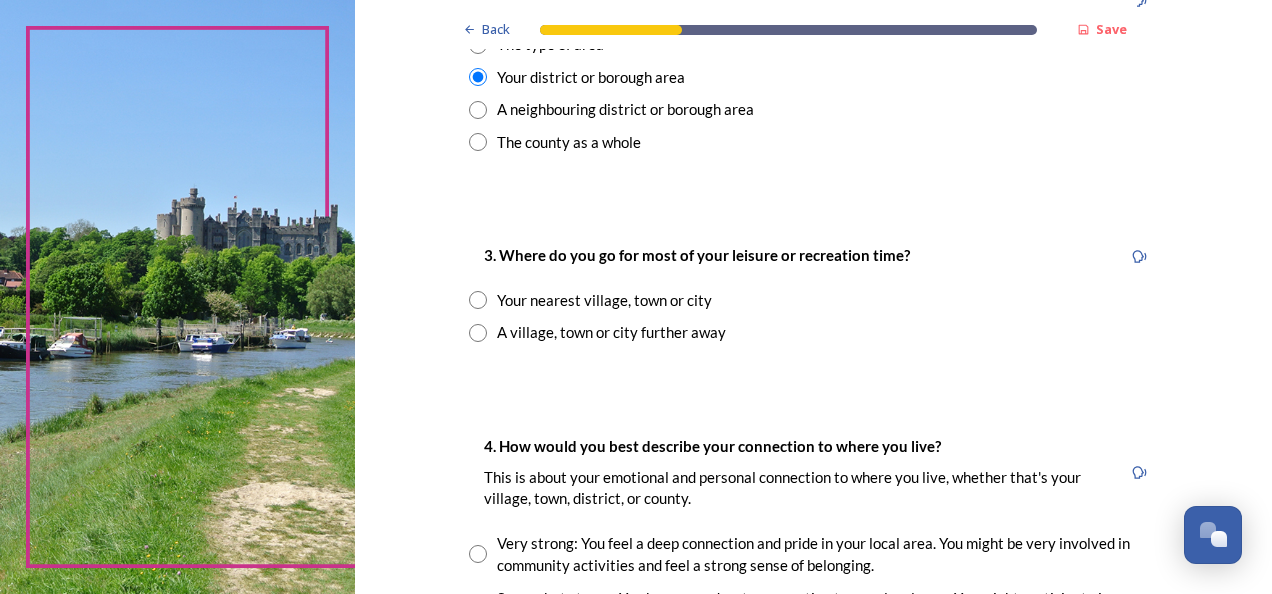 click at bounding box center (478, 300) 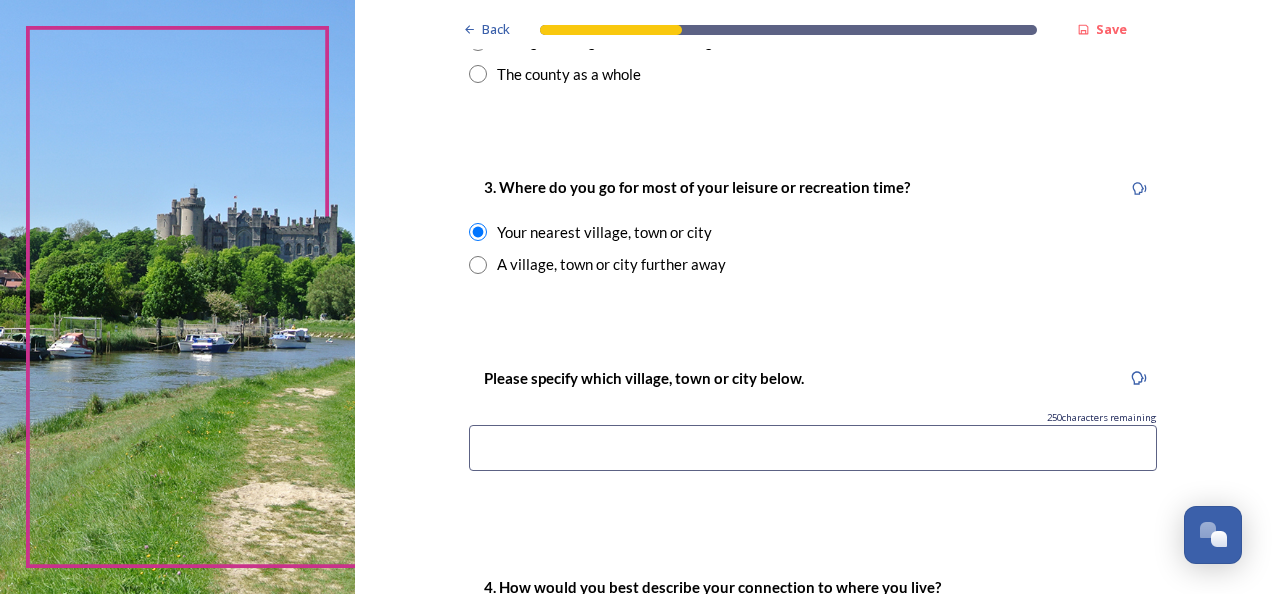 scroll, scrollTop: 1000, scrollLeft: 0, axis: vertical 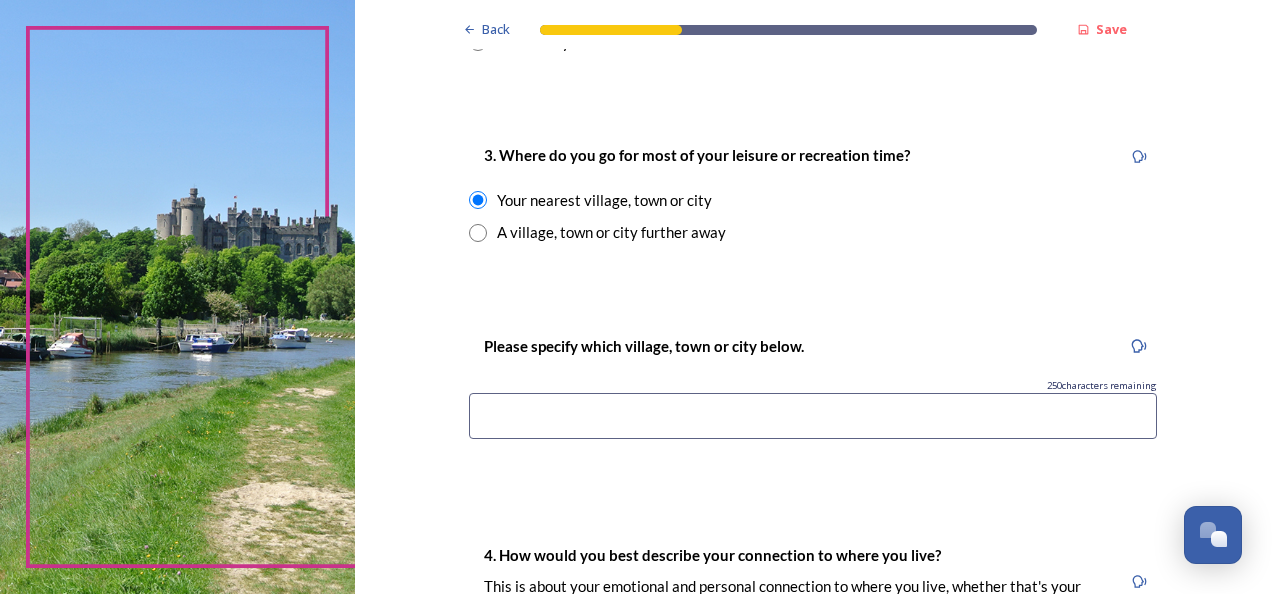 click at bounding box center (813, 416) 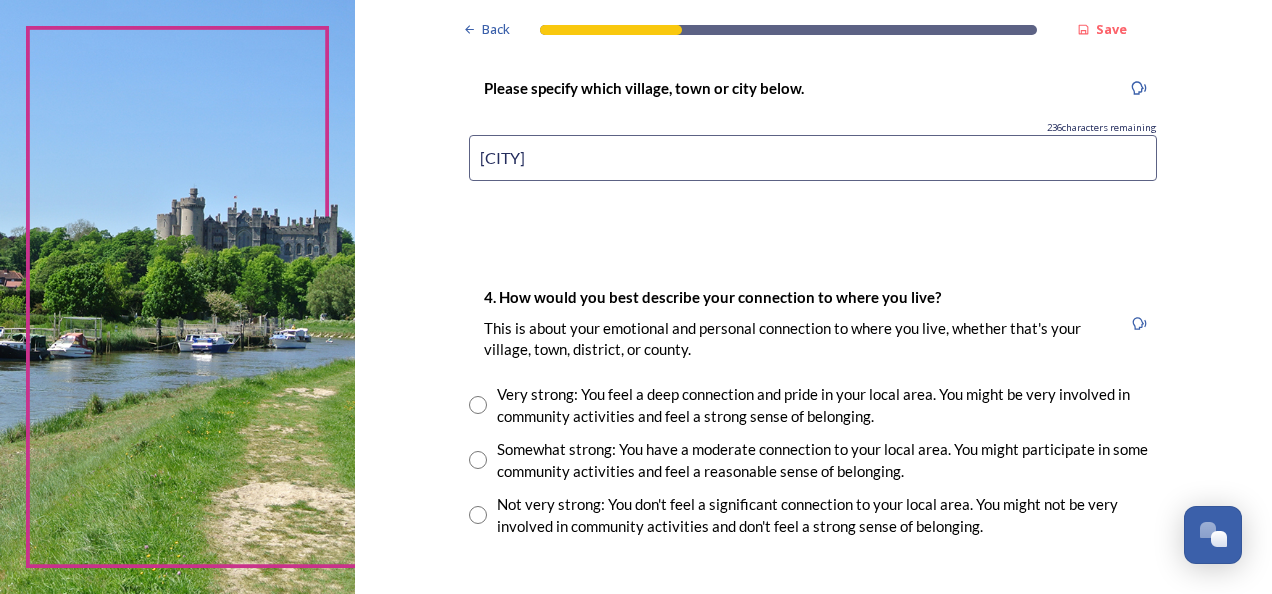 scroll, scrollTop: 1300, scrollLeft: 0, axis: vertical 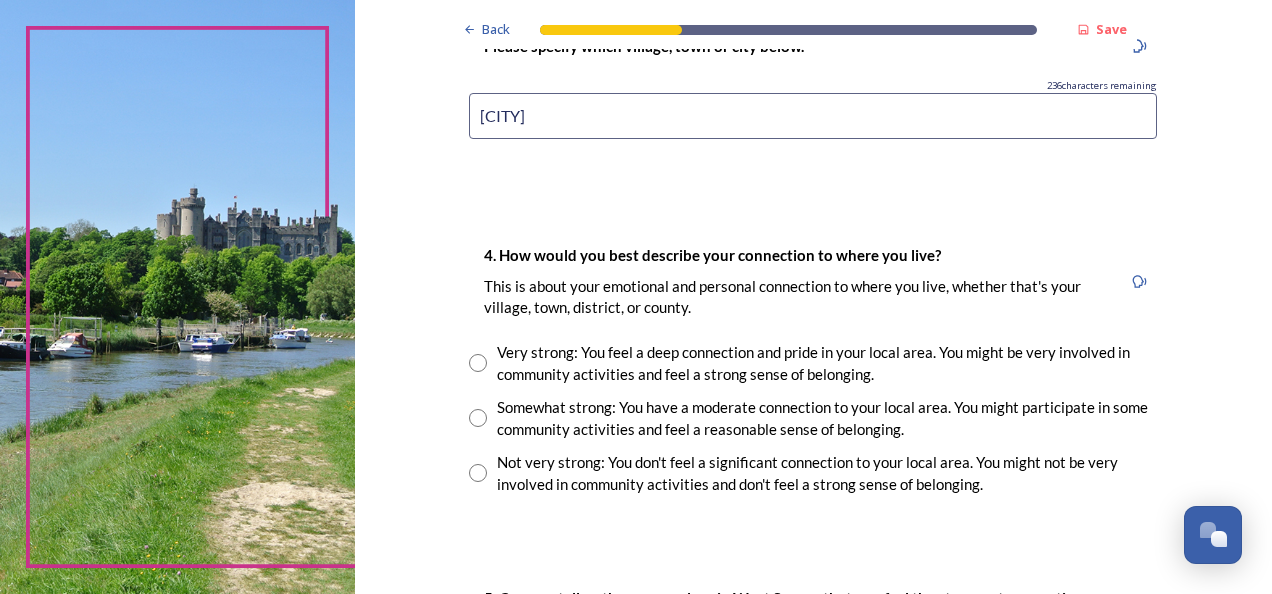 type on "[CITY]" 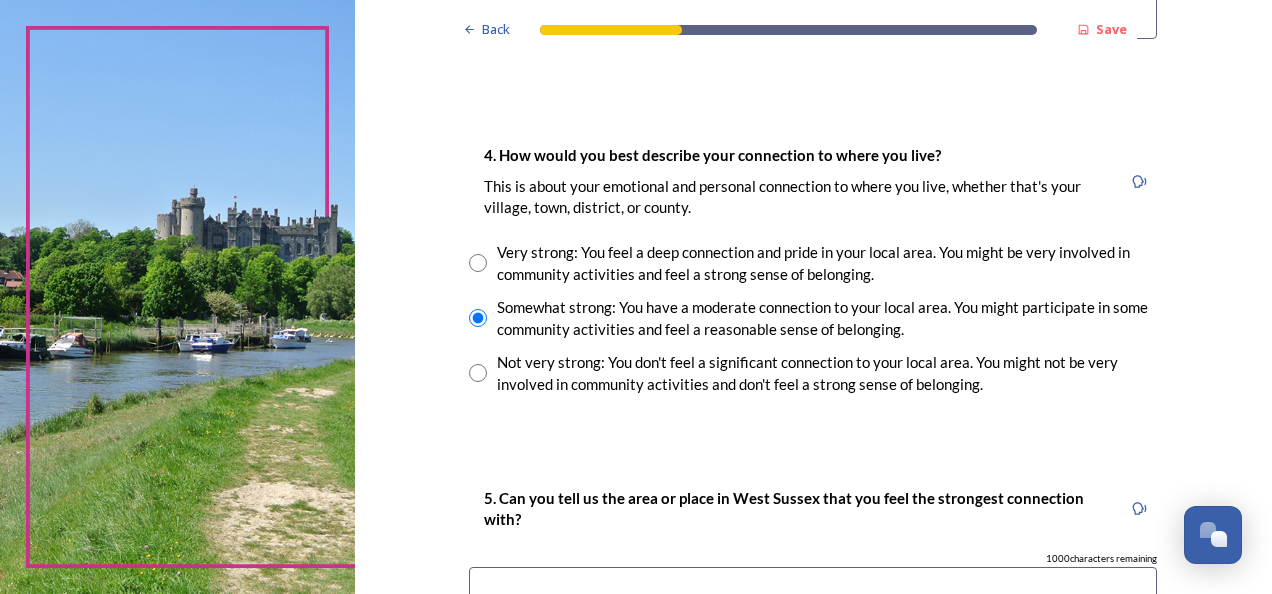 scroll, scrollTop: 1500, scrollLeft: 0, axis: vertical 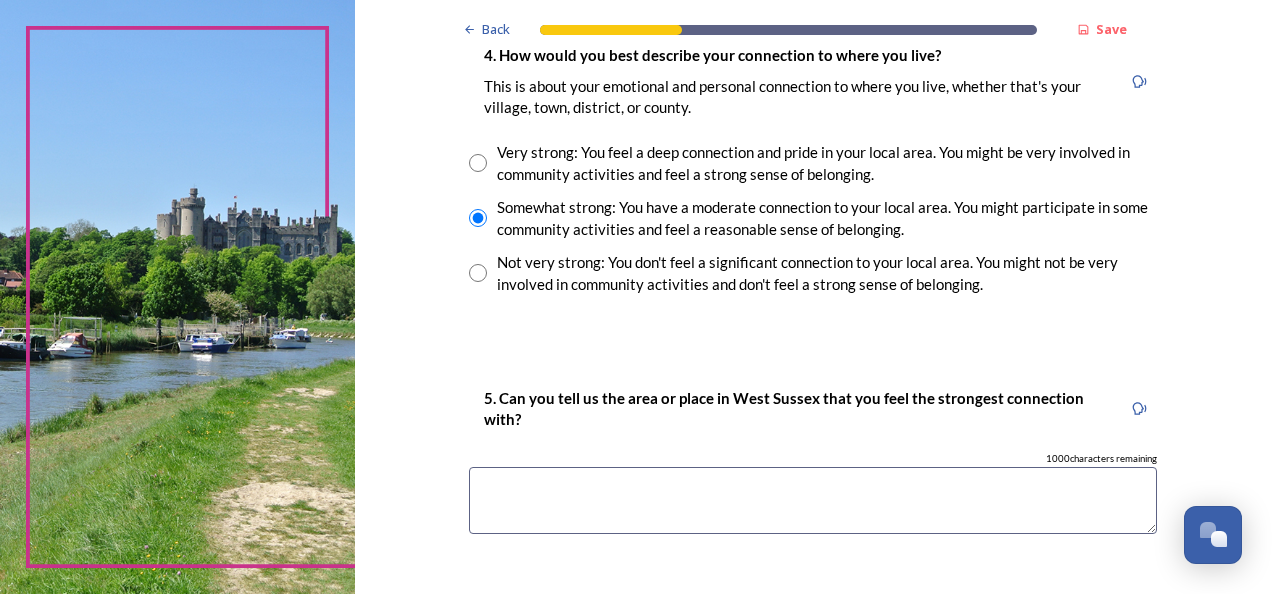 click at bounding box center [813, 500] 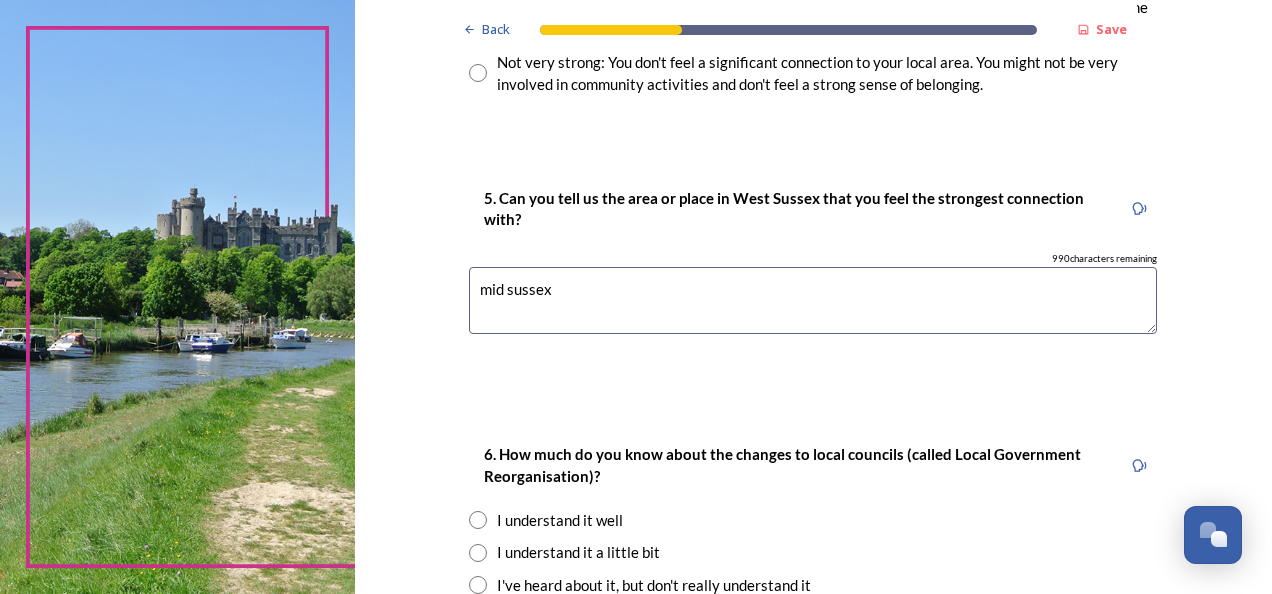 scroll, scrollTop: 1800, scrollLeft: 0, axis: vertical 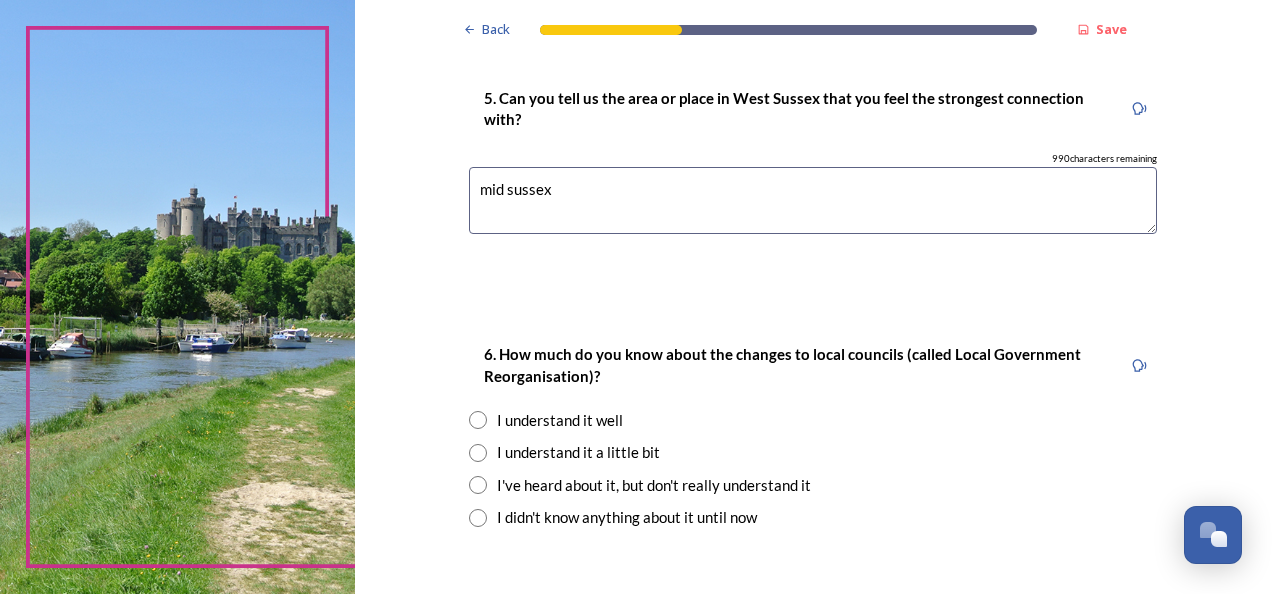 type on "mid sussex" 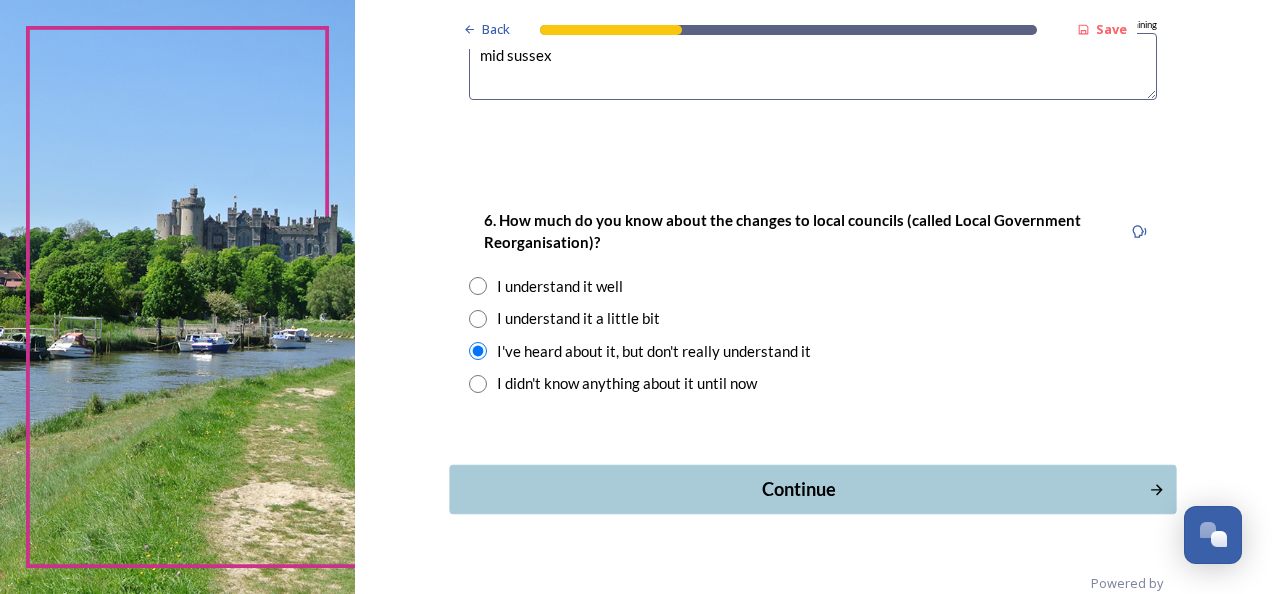 scroll, scrollTop: 1968, scrollLeft: 0, axis: vertical 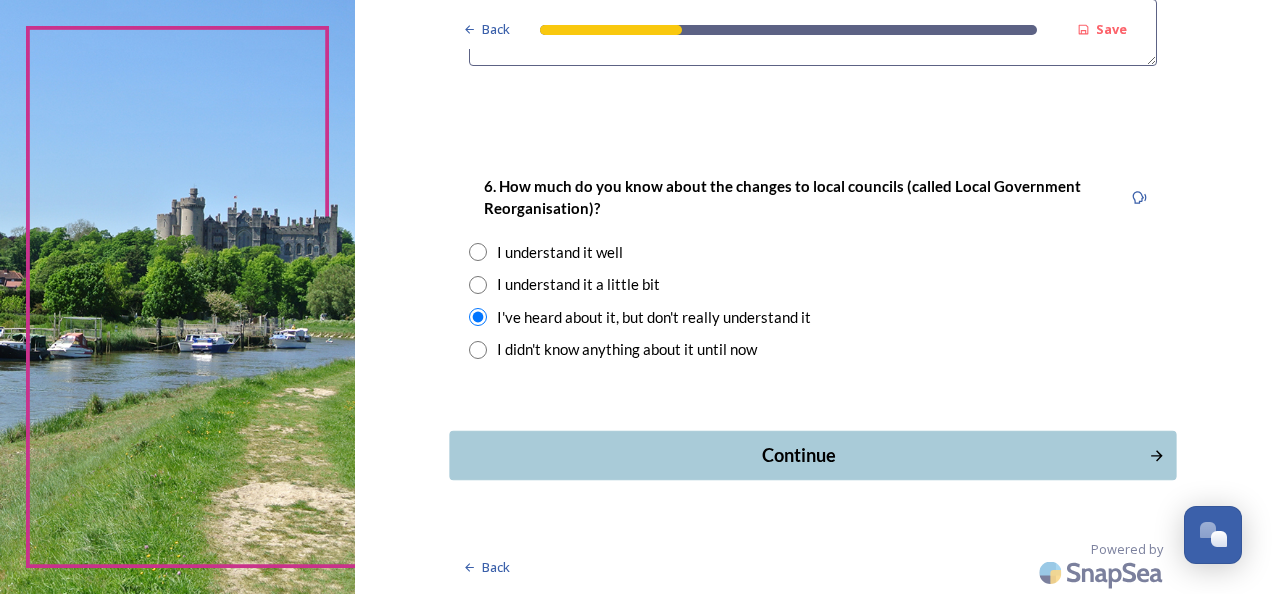 click on "Continue" at bounding box center [799, 455] 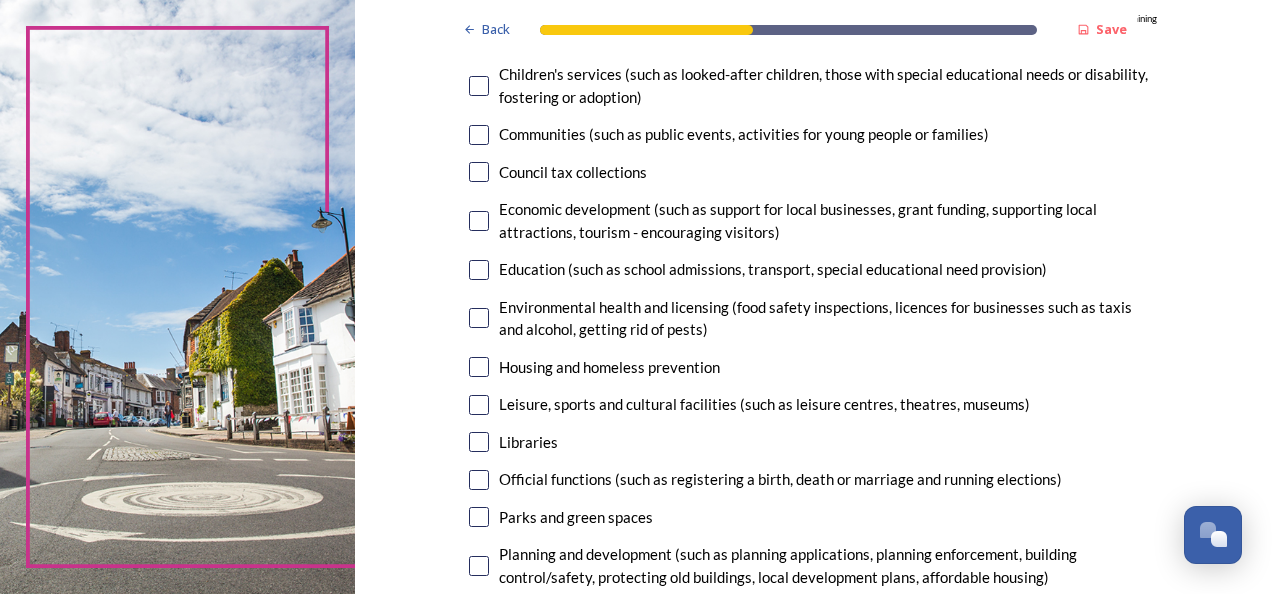 scroll, scrollTop: 300, scrollLeft: 0, axis: vertical 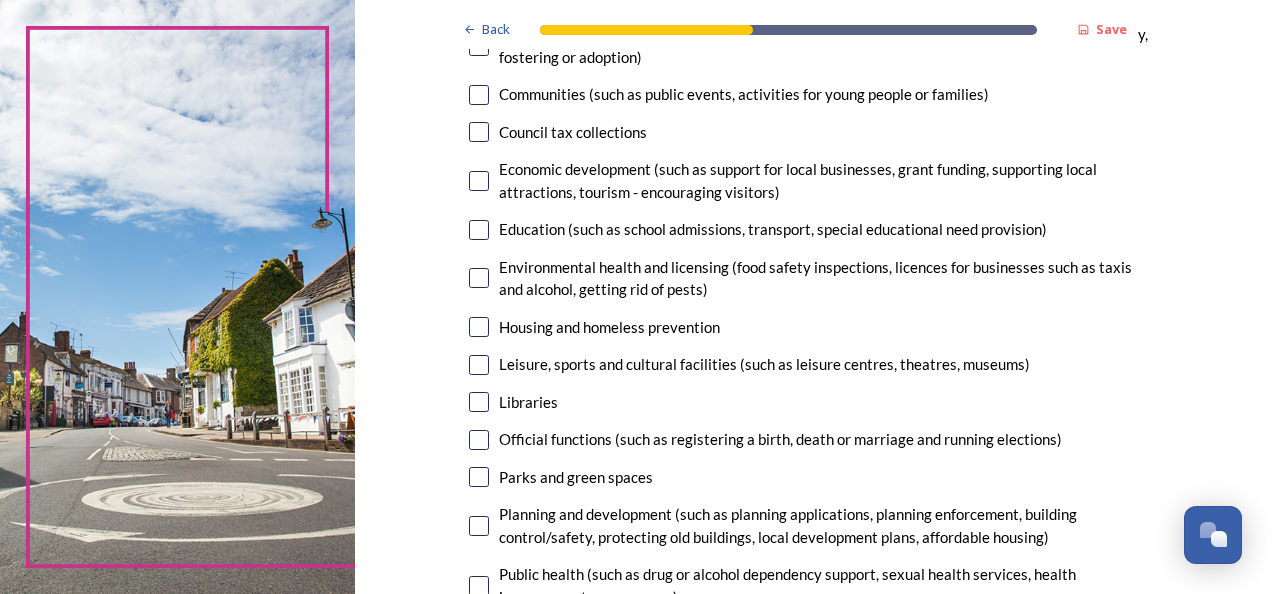 click at bounding box center (479, 402) 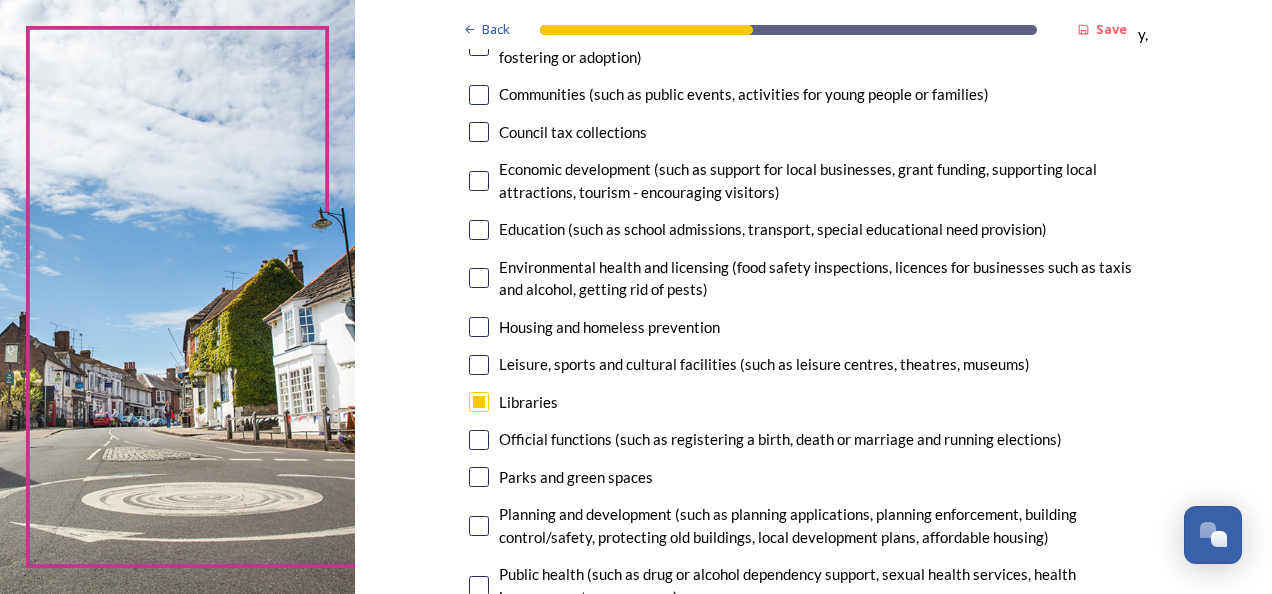 click at bounding box center (479, 477) 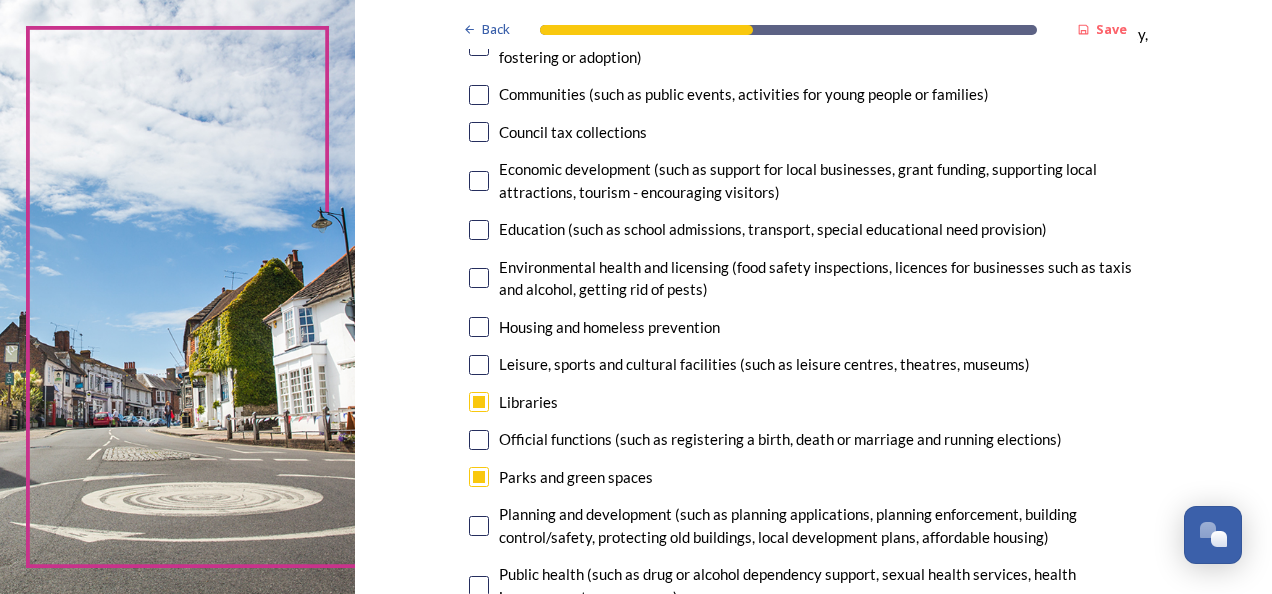 scroll, scrollTop: 0, scrollLeft: 0, axis: both 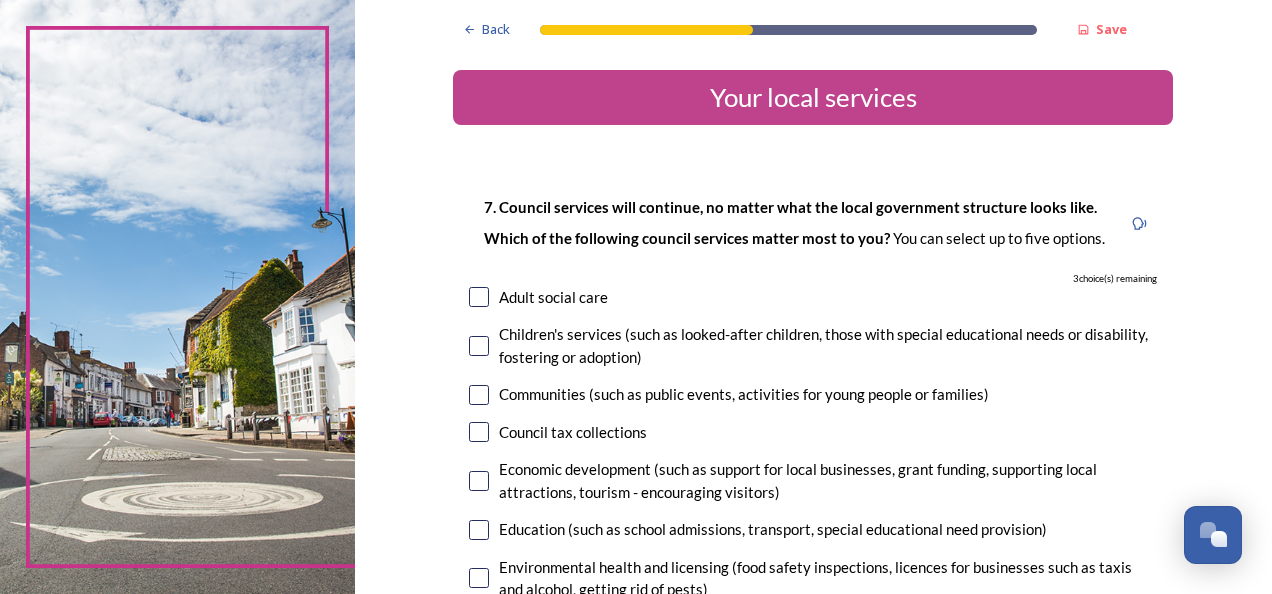 click at bounding box center [479, 395] 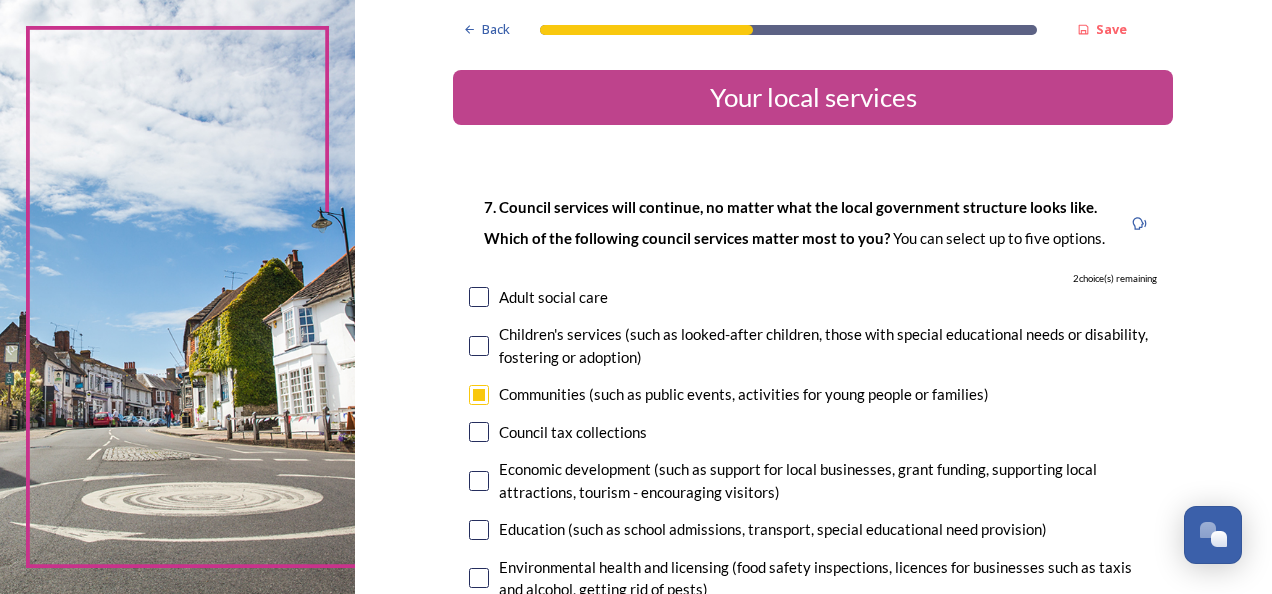 scroll, scrollTop: 100, scrollLeft: 0, axis: vertical 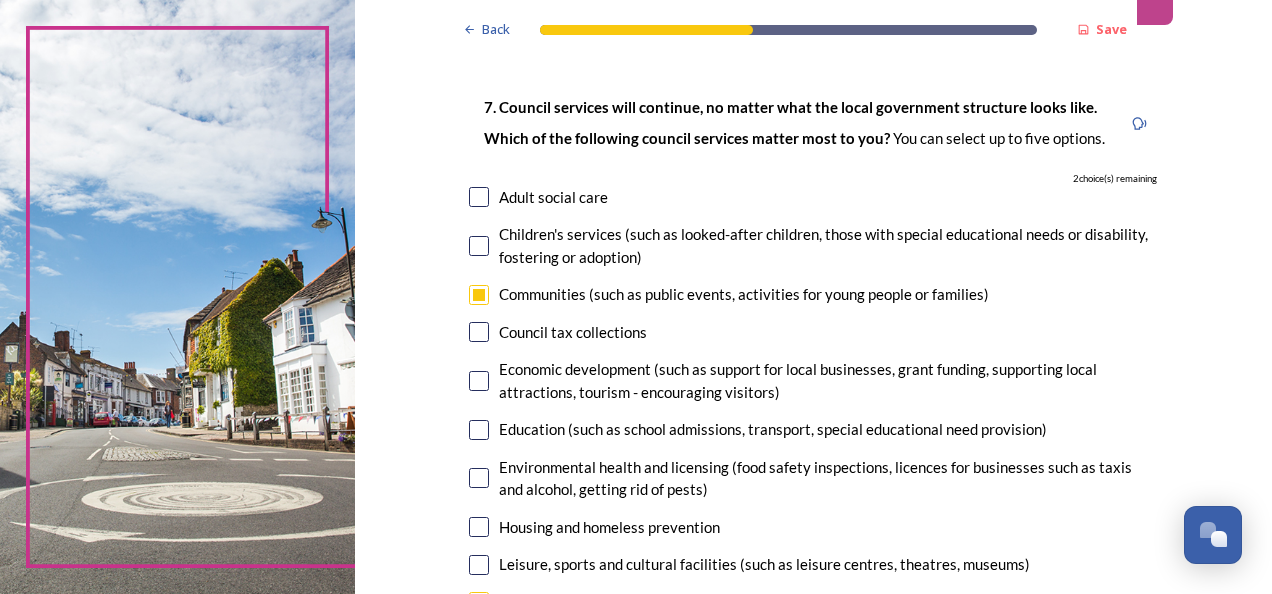 click at bounding box center [479, 430] 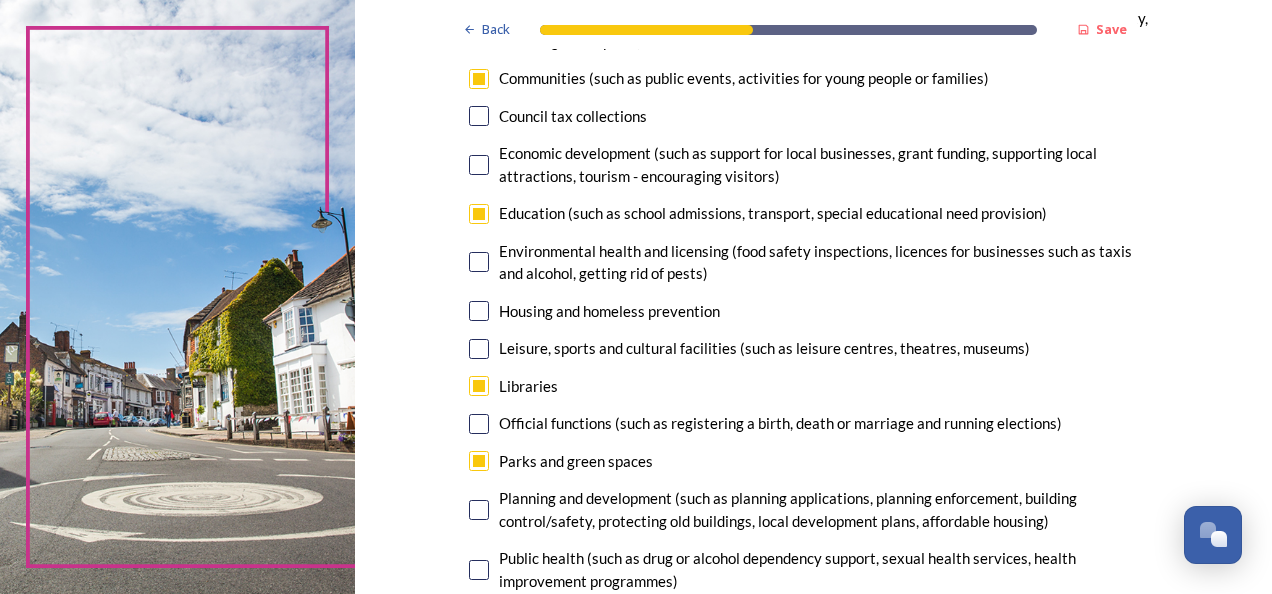 scroll, scrollTop: 400, scrollLeft: 0, axis: vertical 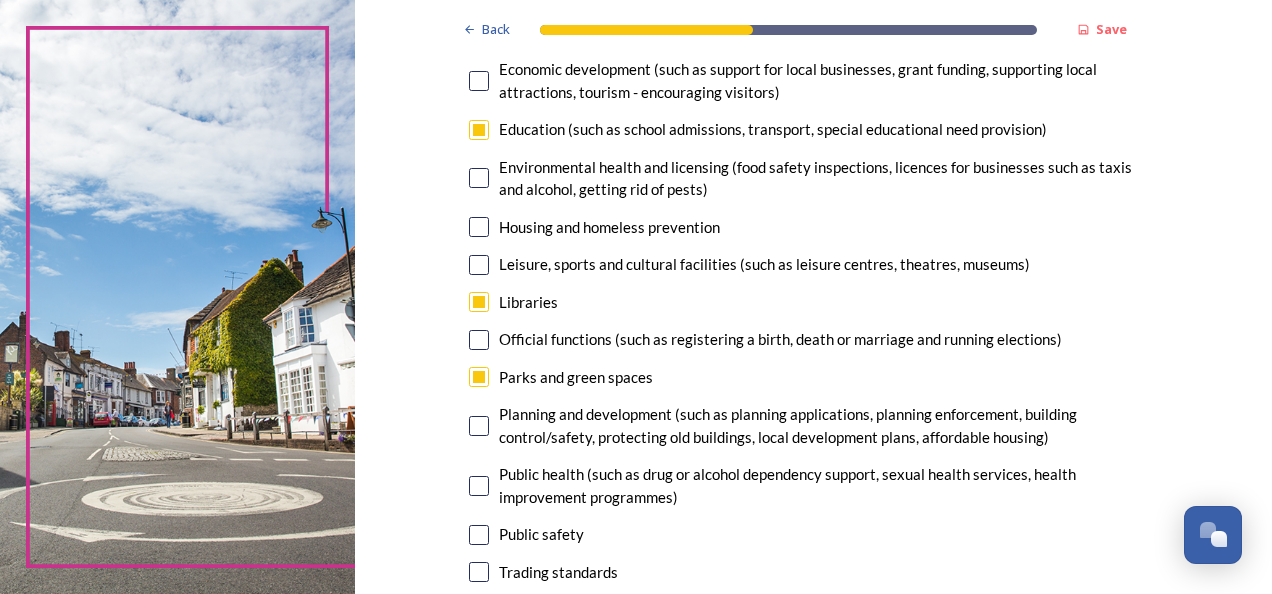 click at bounding box center (479, 426) 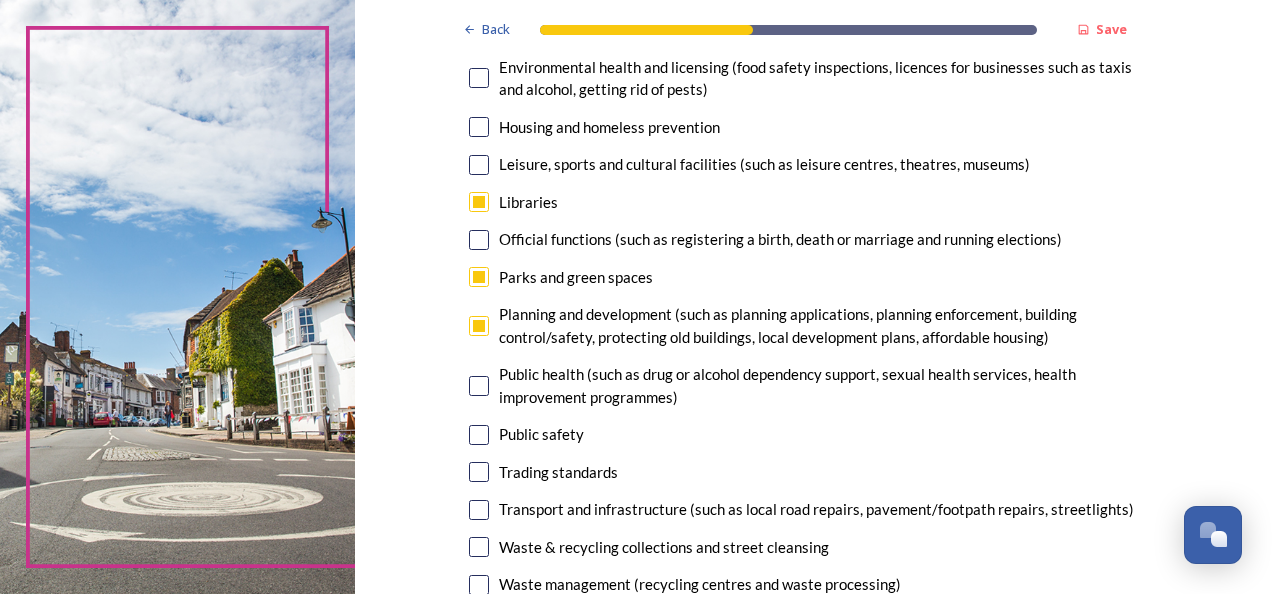 scroll, scrollTop: 400, scrollLeft: 0, axis: vertical 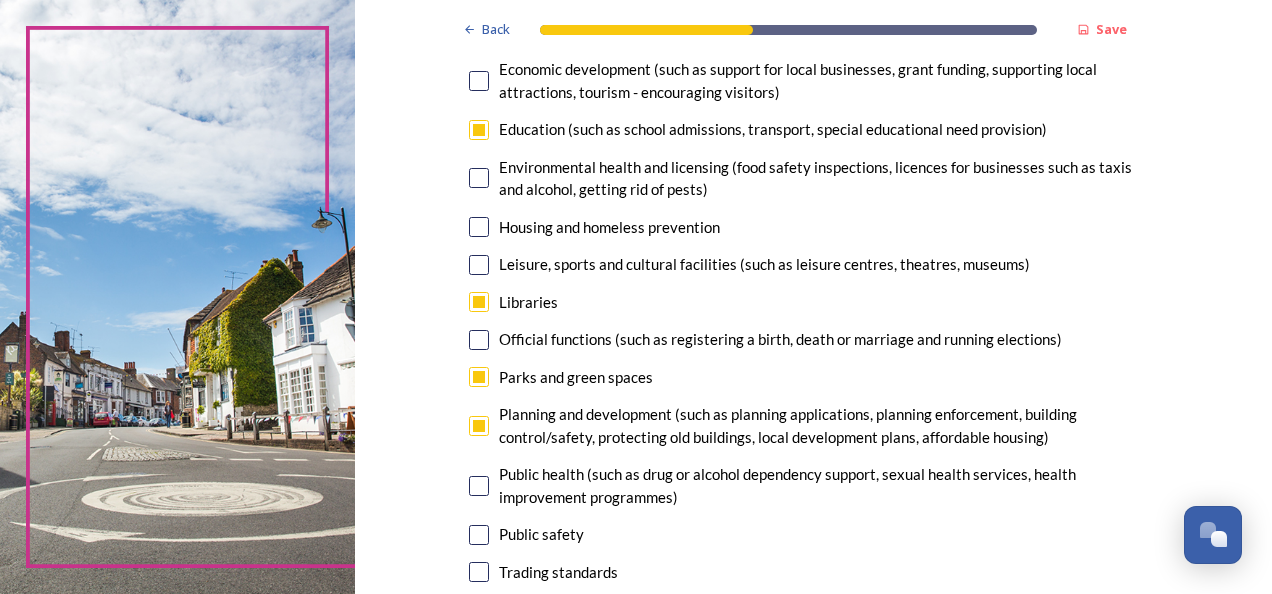 click at bounding box center (479, 265) 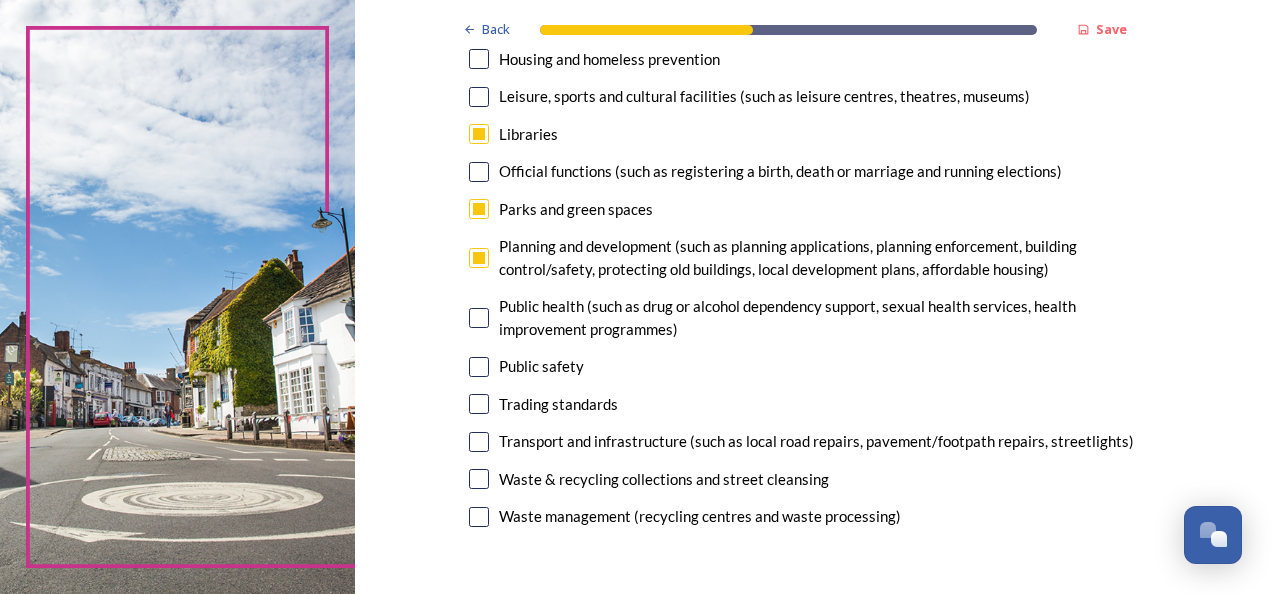 scroll, scrollTop: 600, scrollLeft: 0, axis: vertical 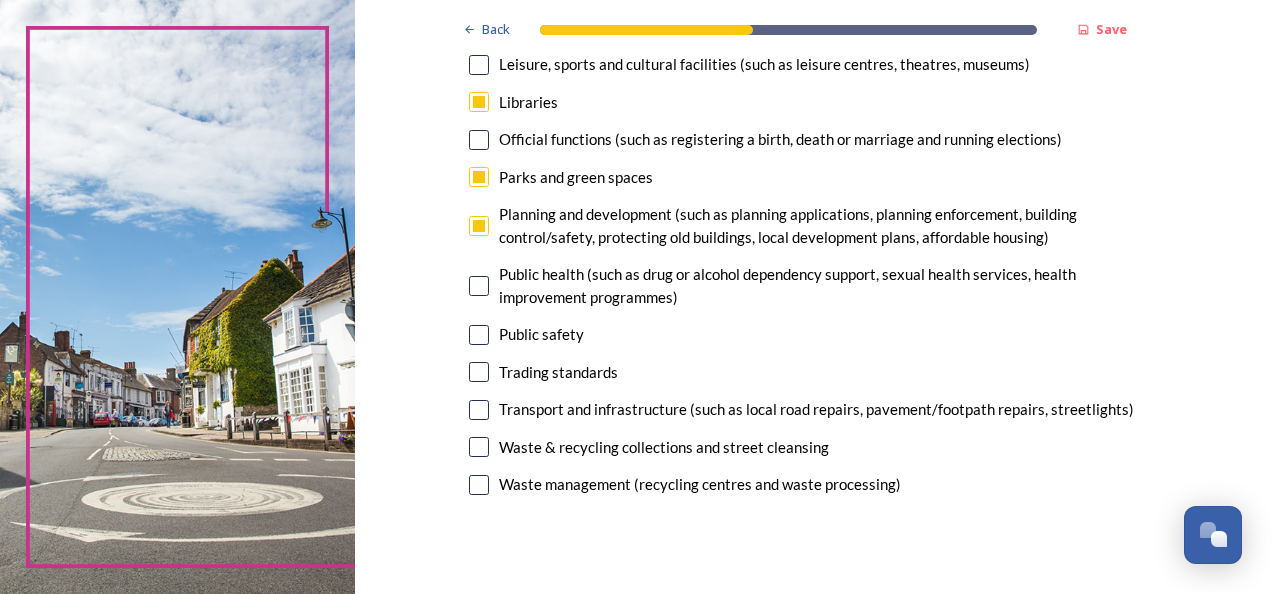 click at bounding box center (479, 226) 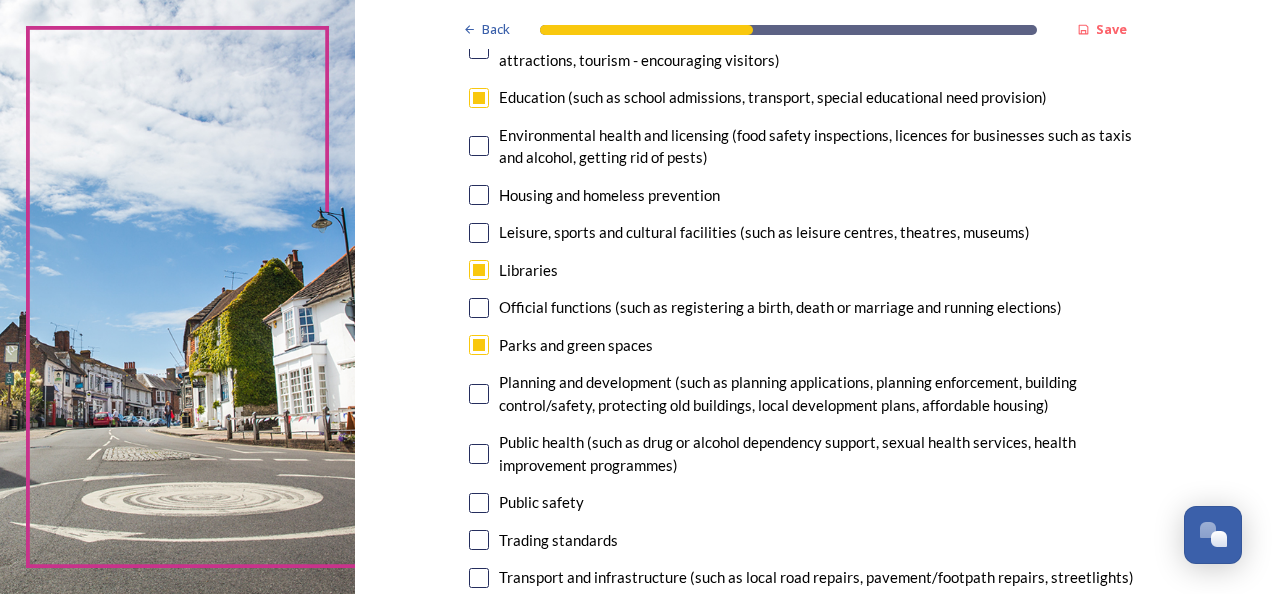 scroll, scrollTop: 400, scrollLeft: 0, axis: vertical 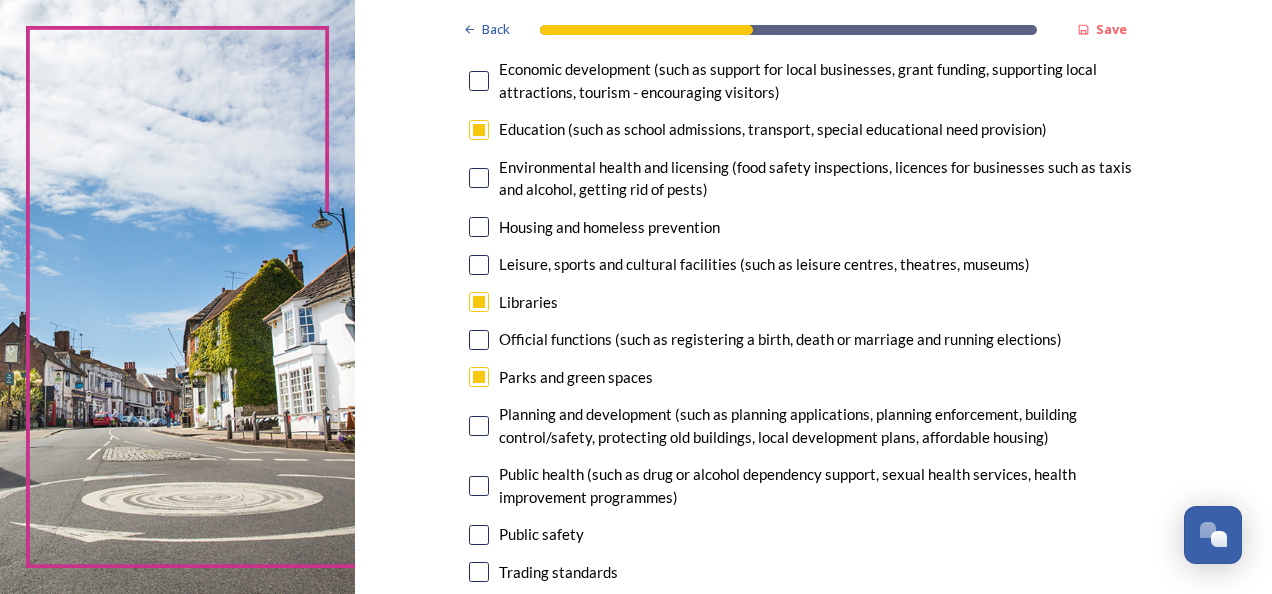 click at bounding box center (479, 265) 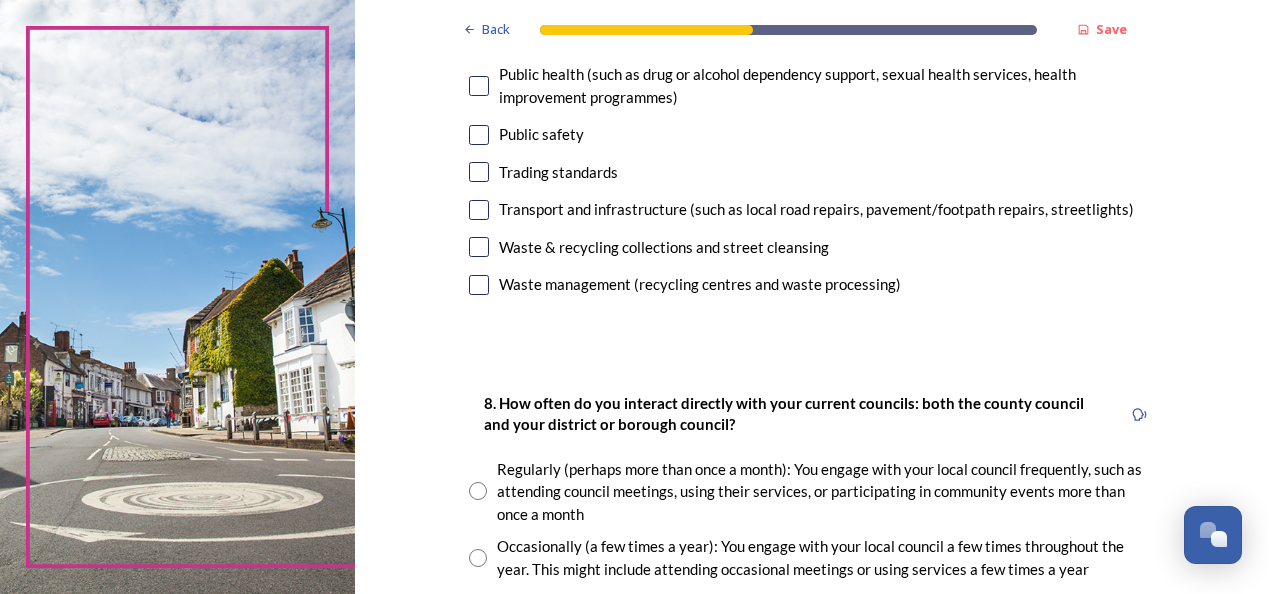 scroll, scrollTop: 1000, scrollLeft: 0, axis: vertical 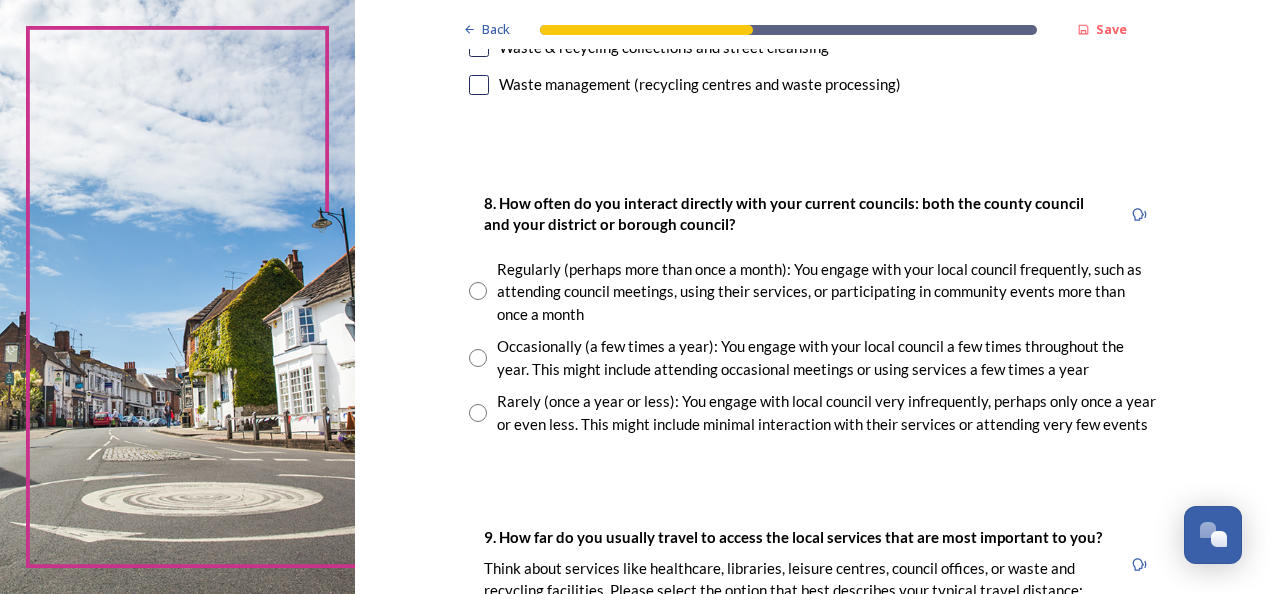 click at bounding box center [478, 358] 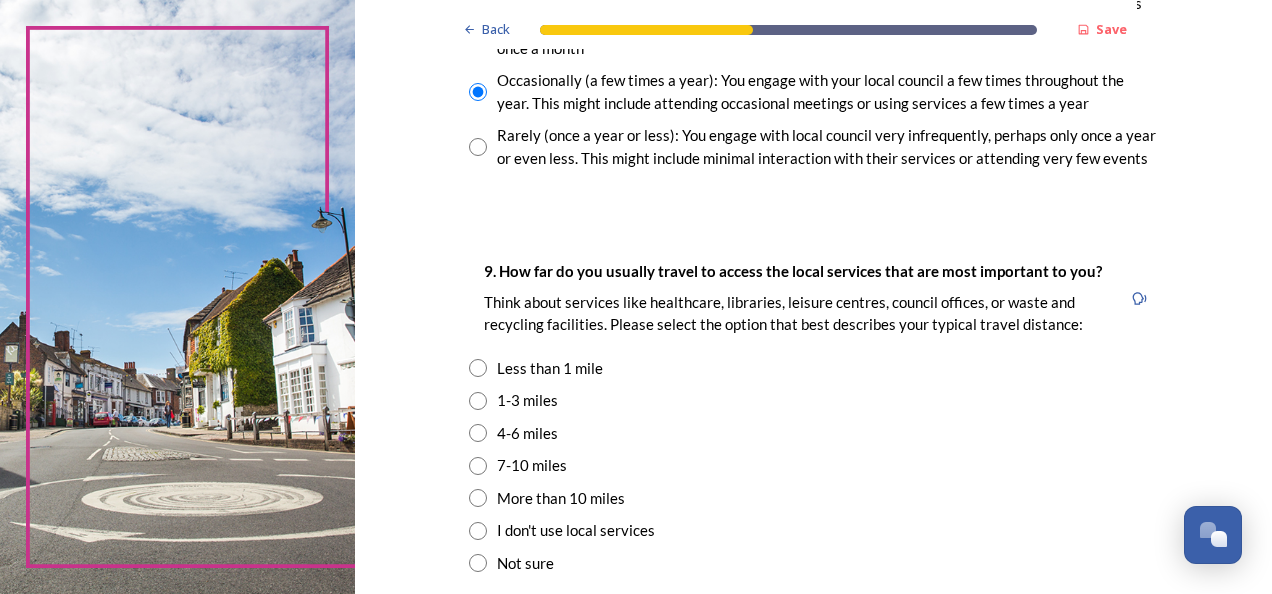 scroll, scrollTop: 1300, scrollLeft: 0, axis: vertical 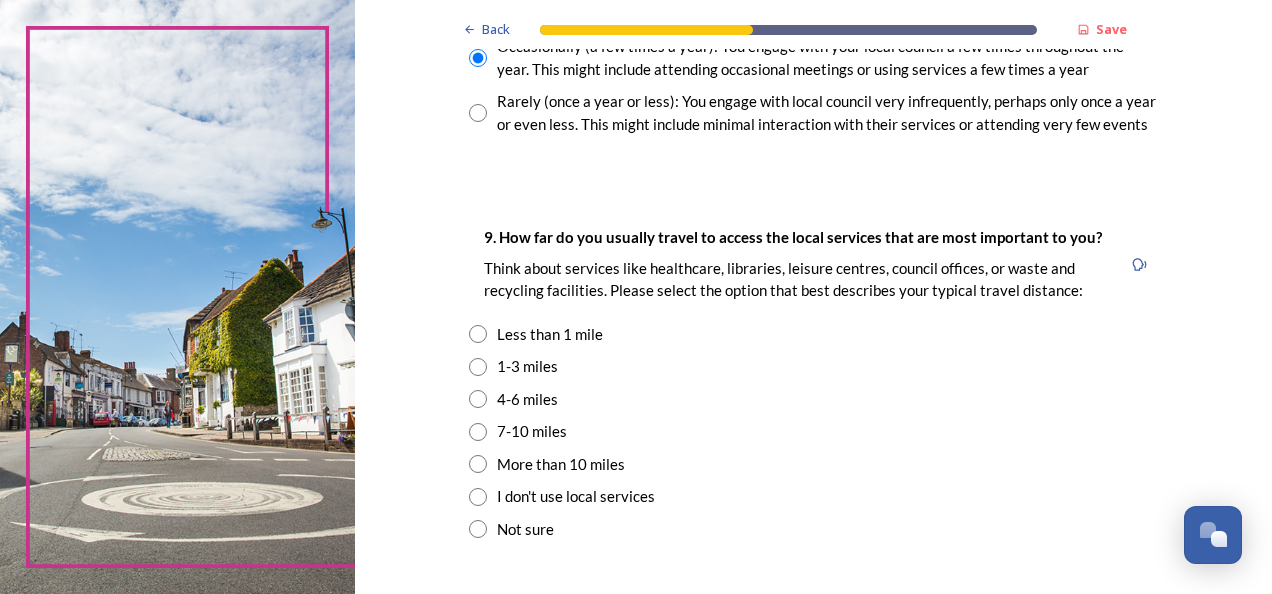 click at bounding box center [478, 367] 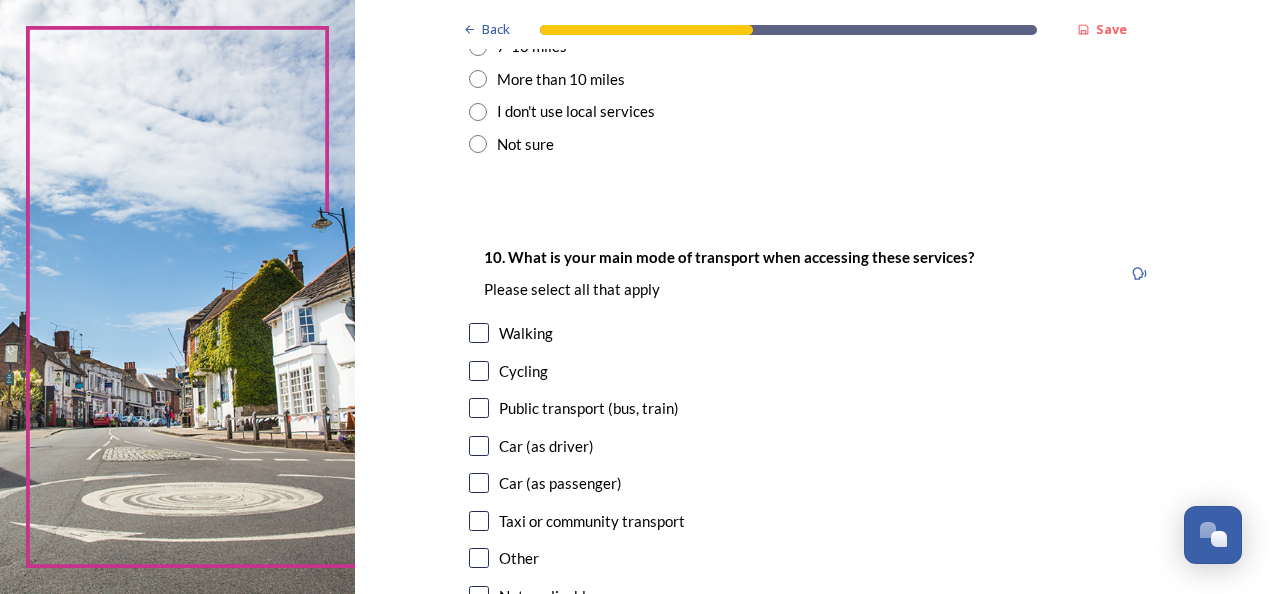 scroll, scrollTop: 1700, scrollLeft: 0, axis: vertical 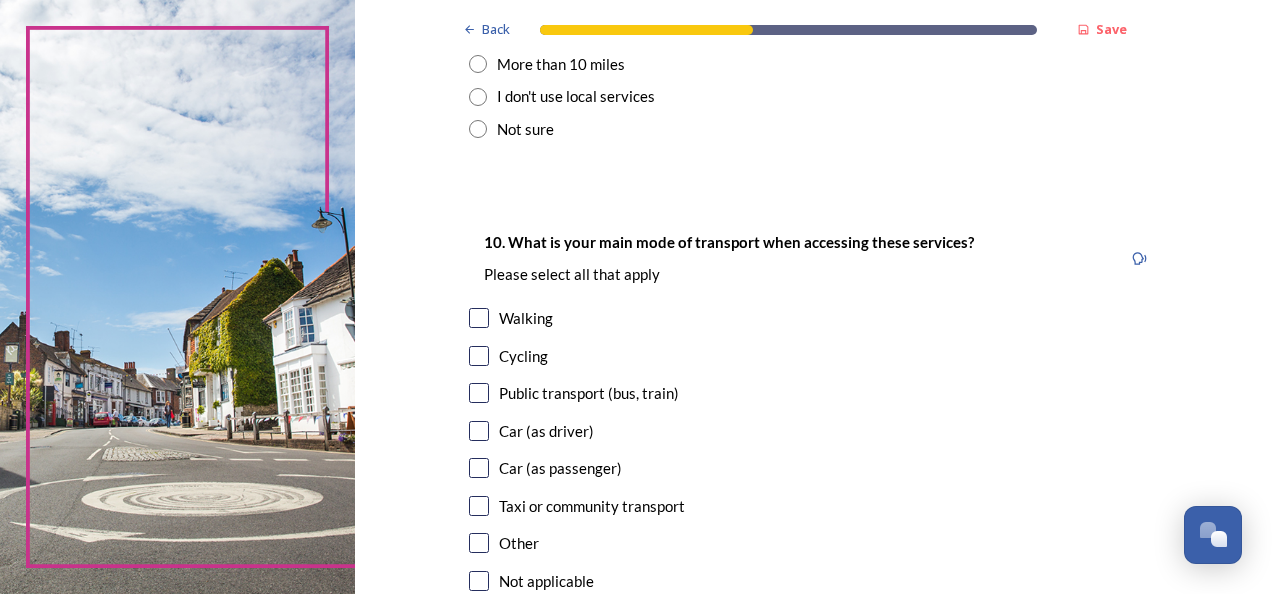 click at bounding box center (479, 318) 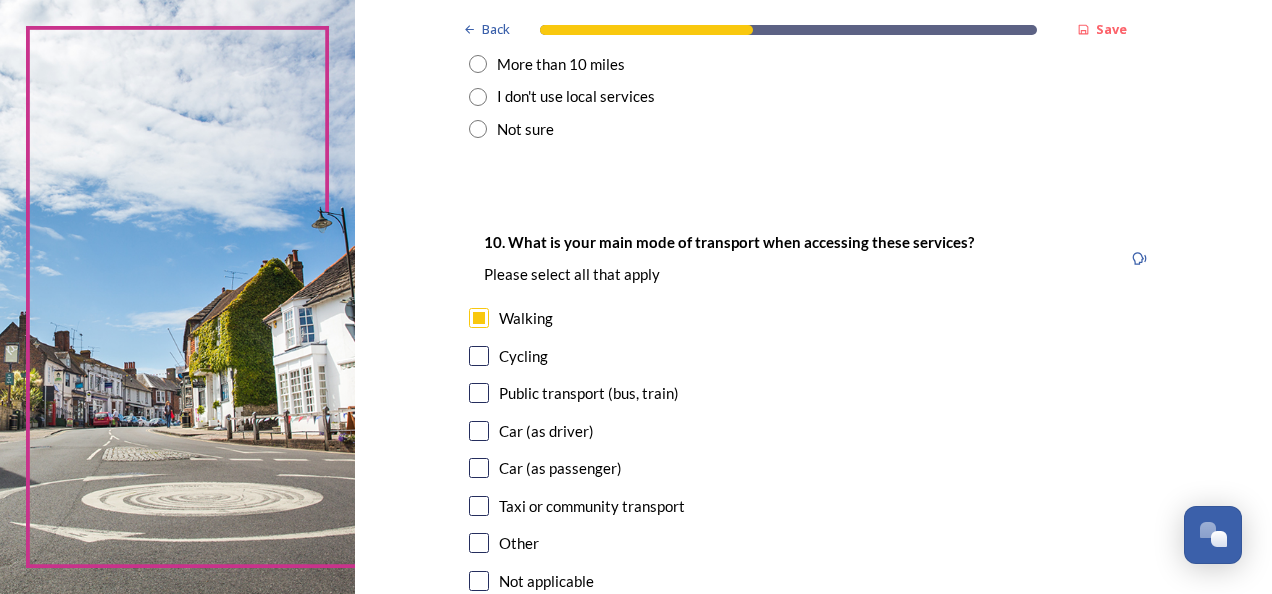 click at bounding box center [479, 356] 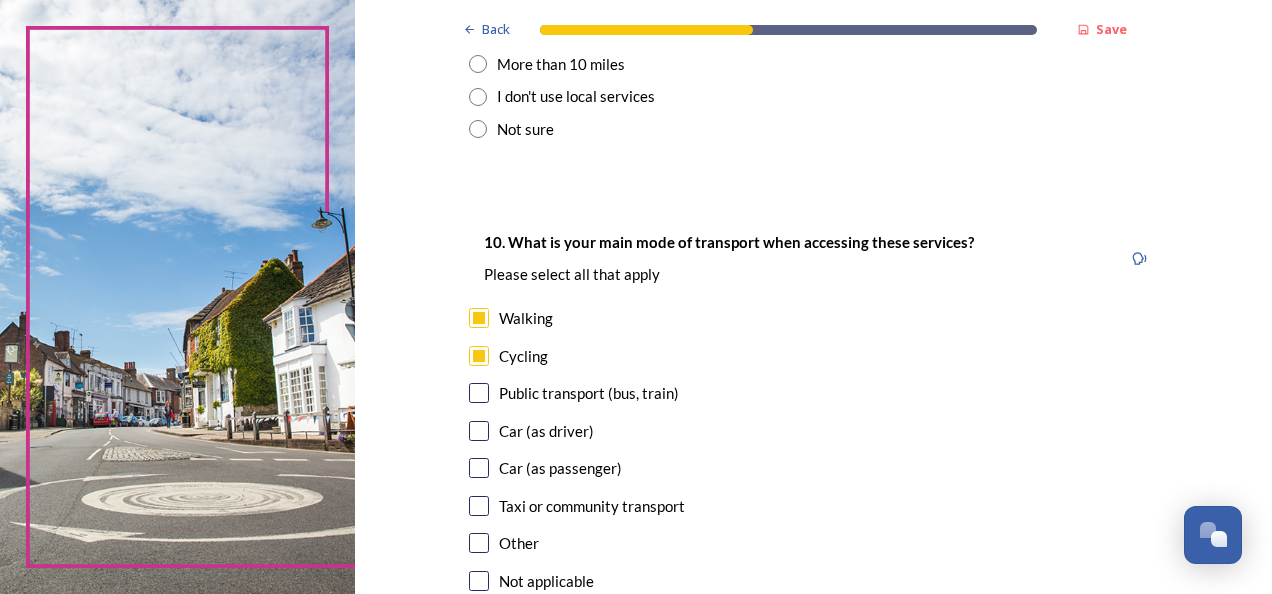 click at bounding box center (479, 393) 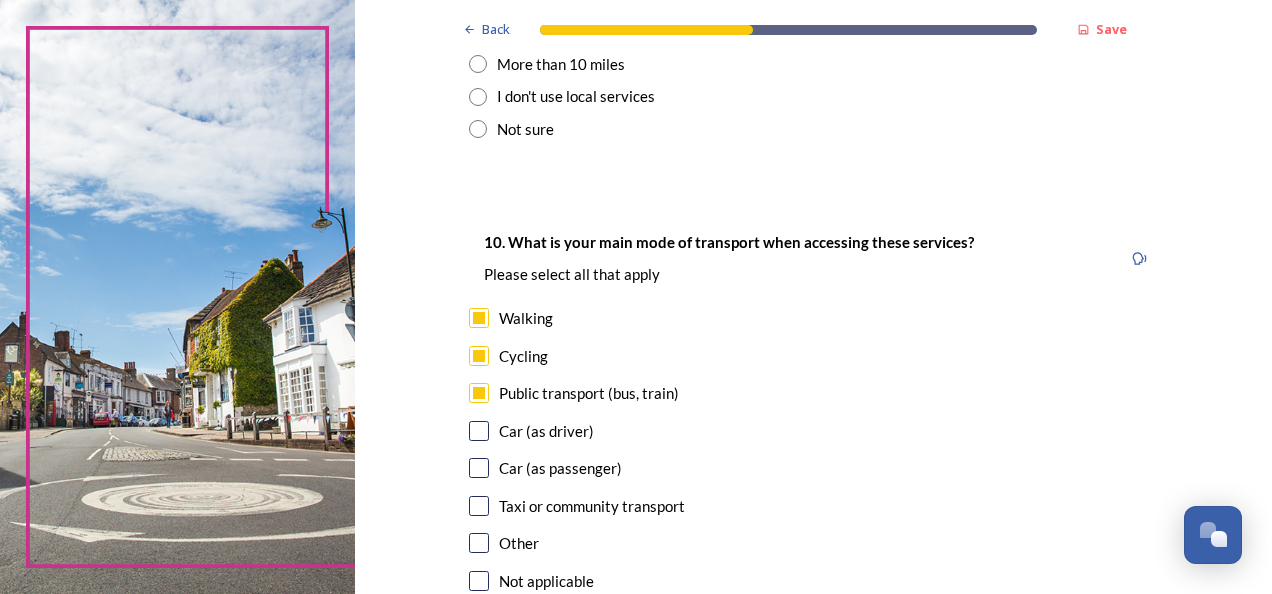click at bounding box center [479, 431] 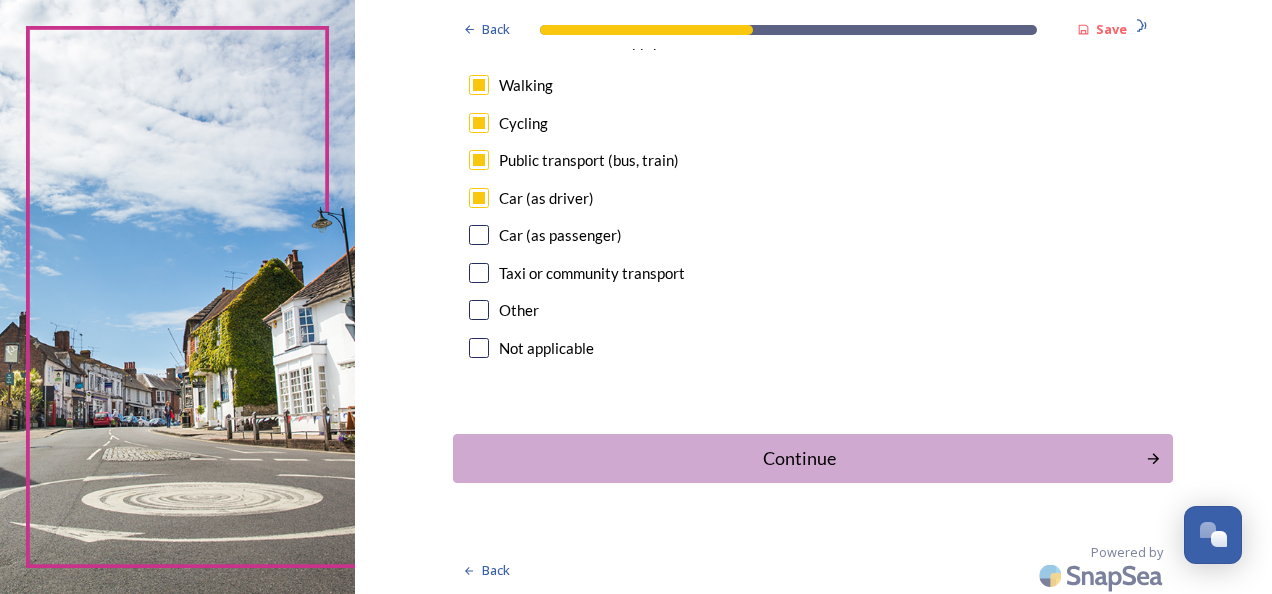 scroll, scrollTop: 1937, scrollLeft: 0, axis: vertical 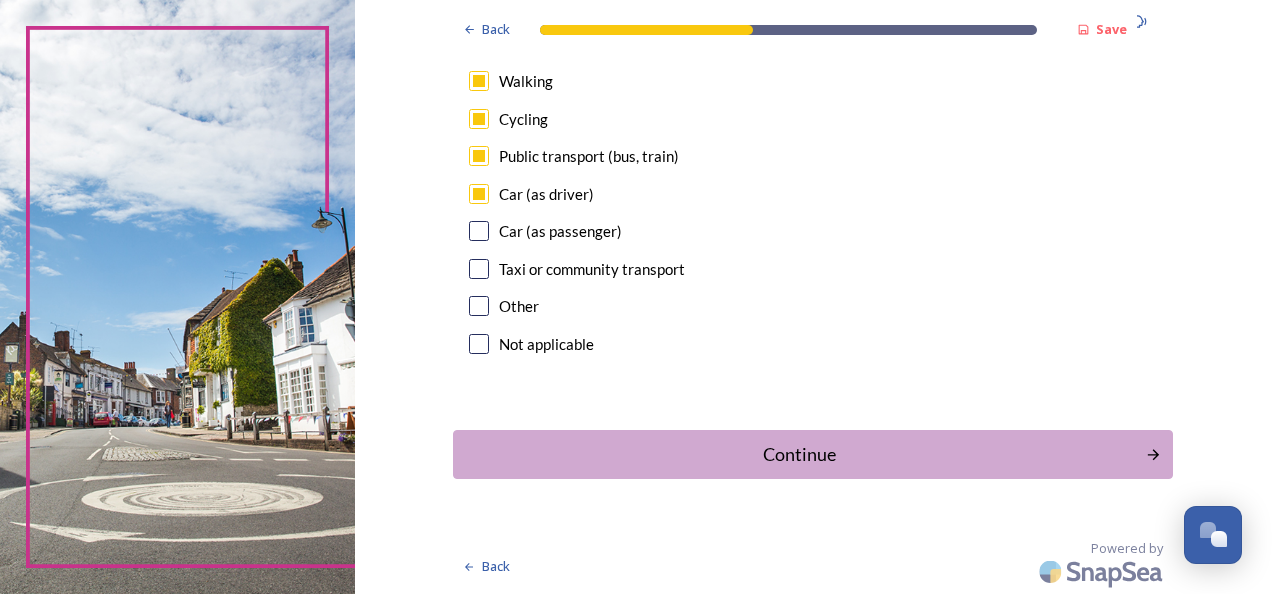 click at bounding box center (479, 231) 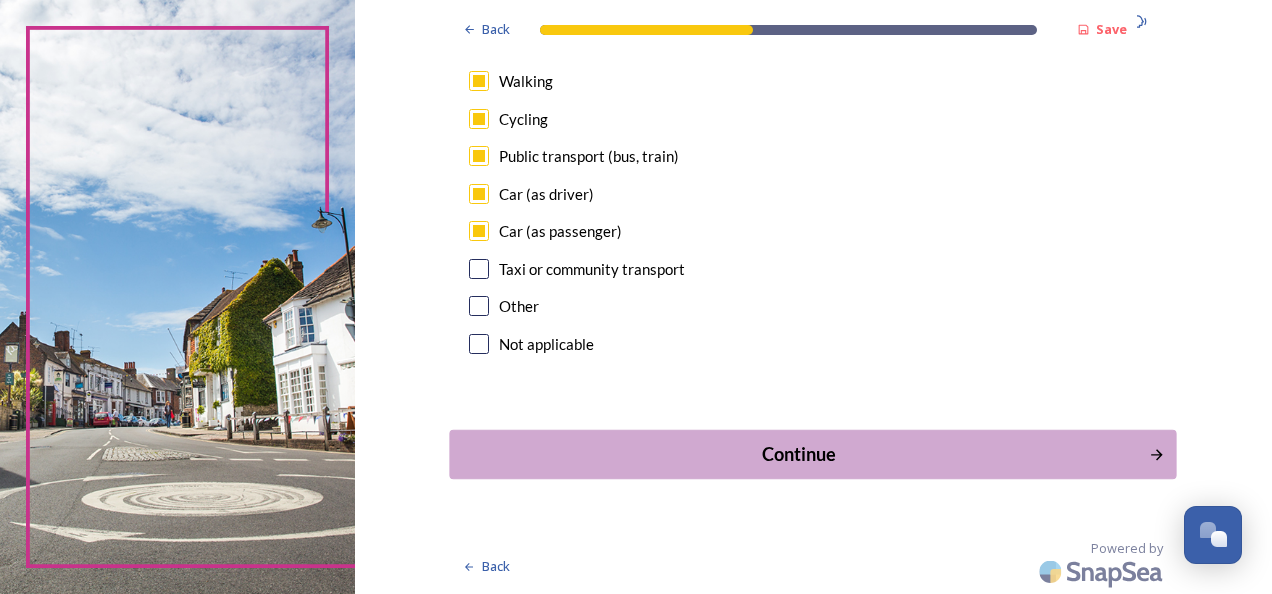 click on "Continue" at bounding box center (799, 454) 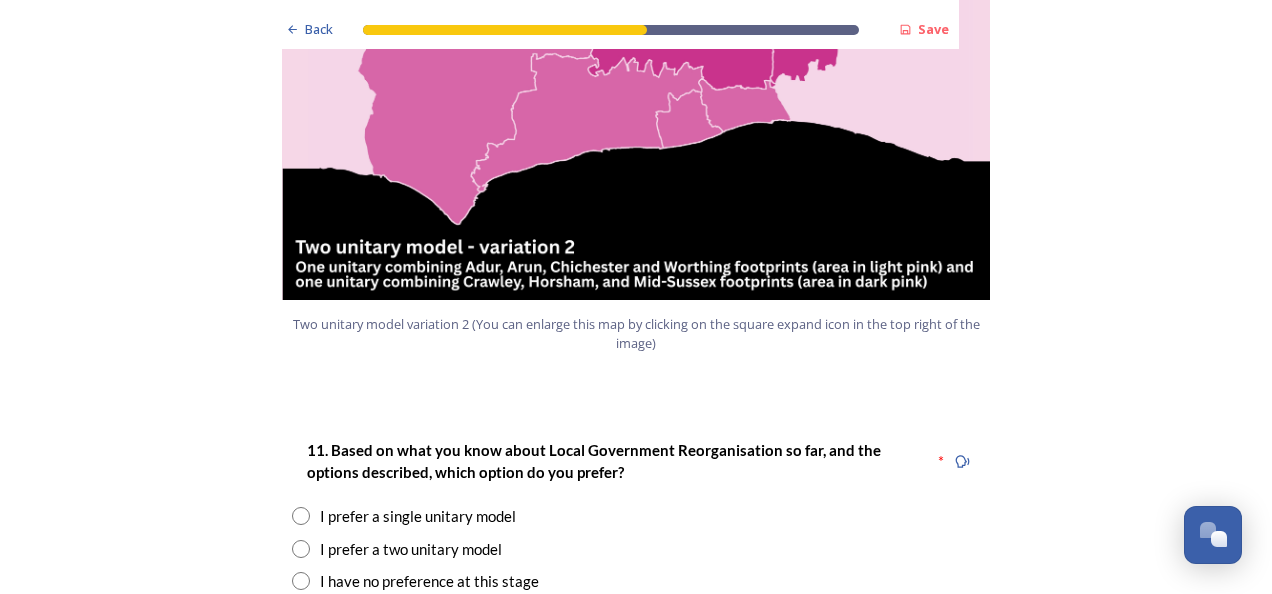 scroll, scrollTop: 2400, scrollLeft: 0, axis: vertical 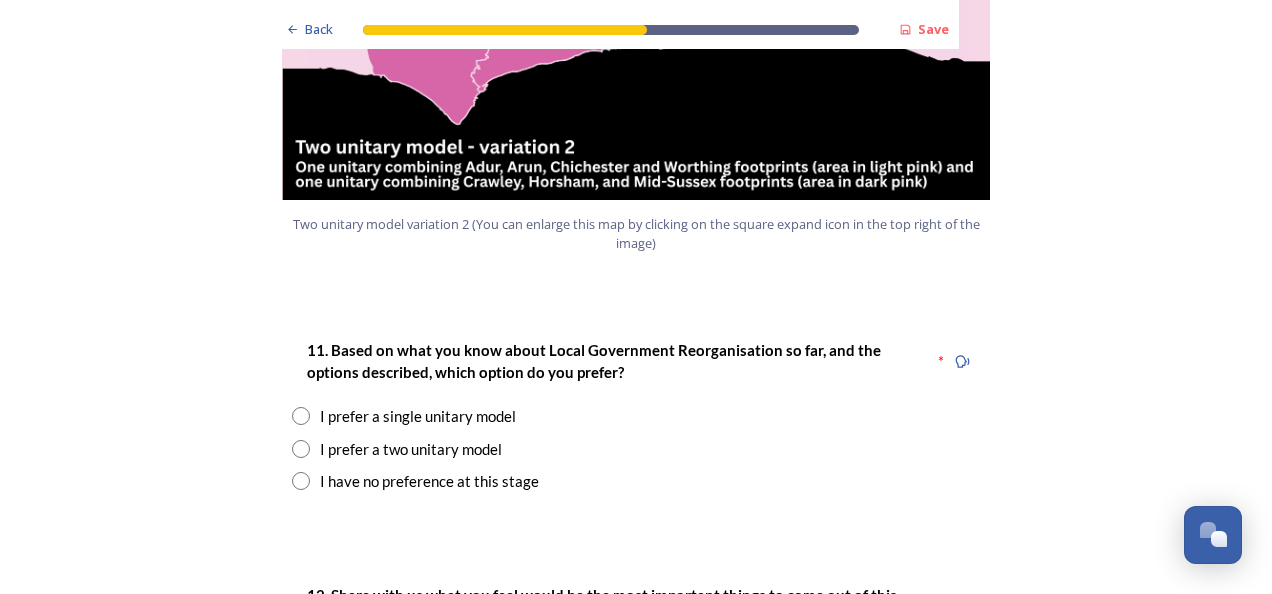 click at bounding box center [301, 481] 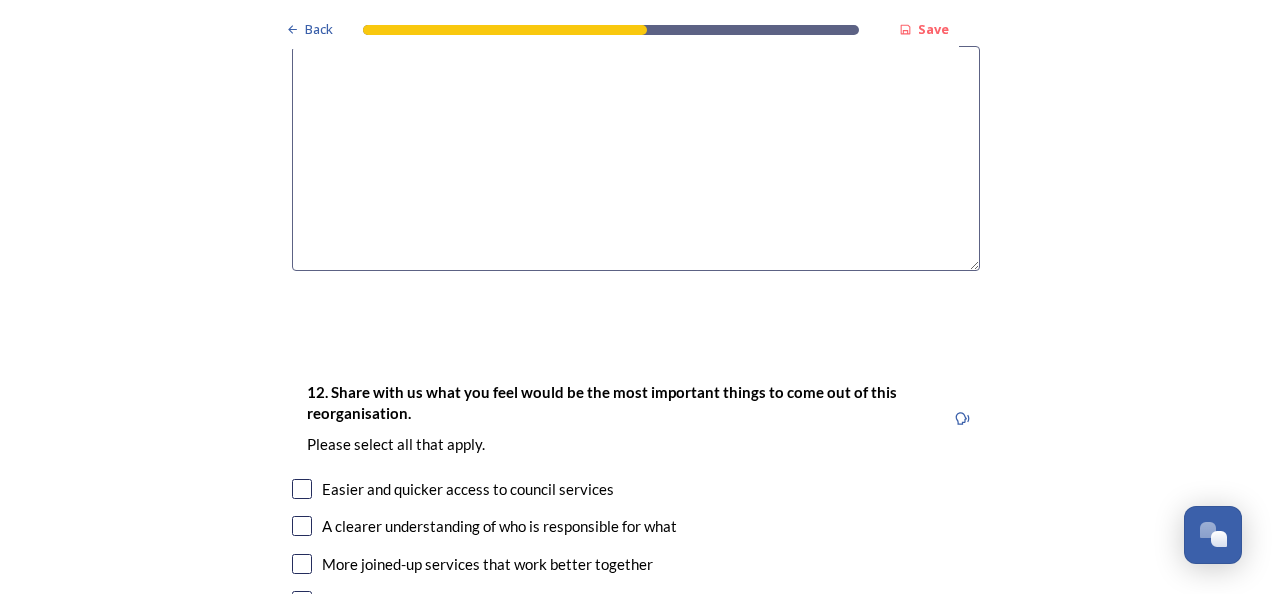 scroll, scrollTop: 3100, scrollLeft: 0, axis: vertical 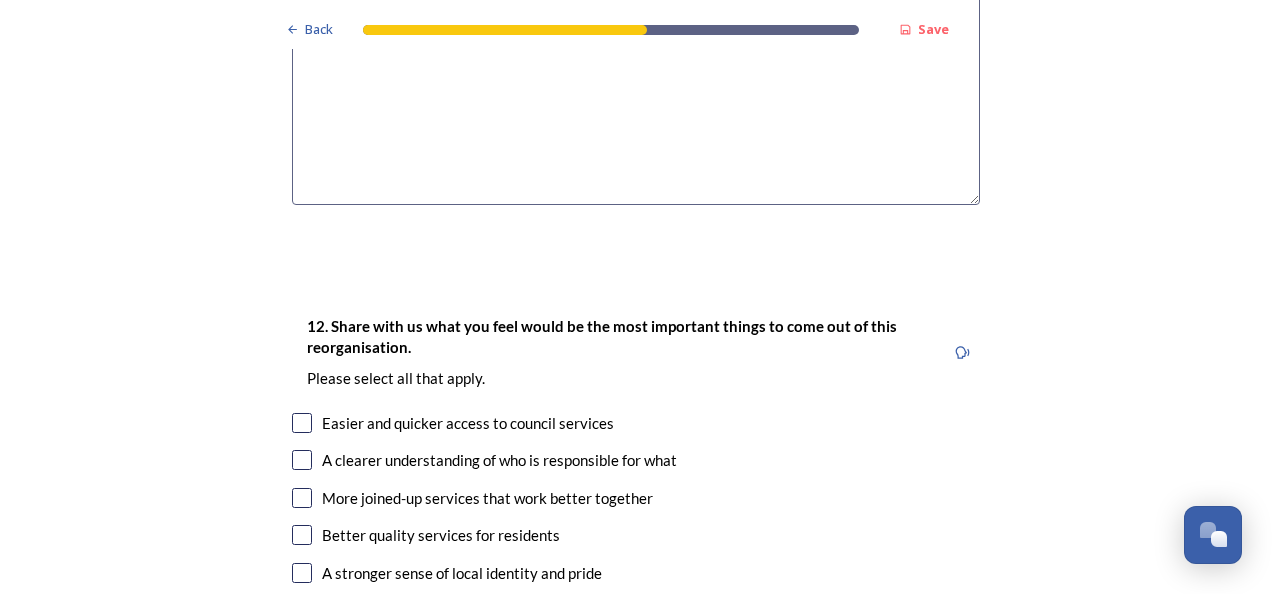 click at bounding box center [302, 460] 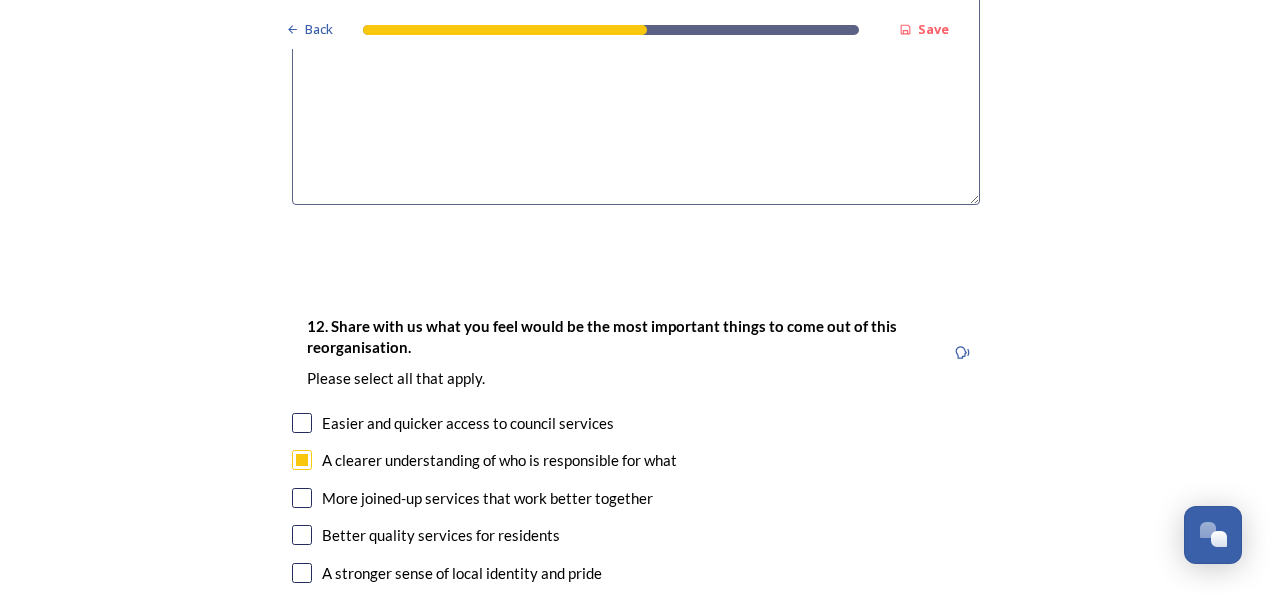 click at bounding box center [302, 498] 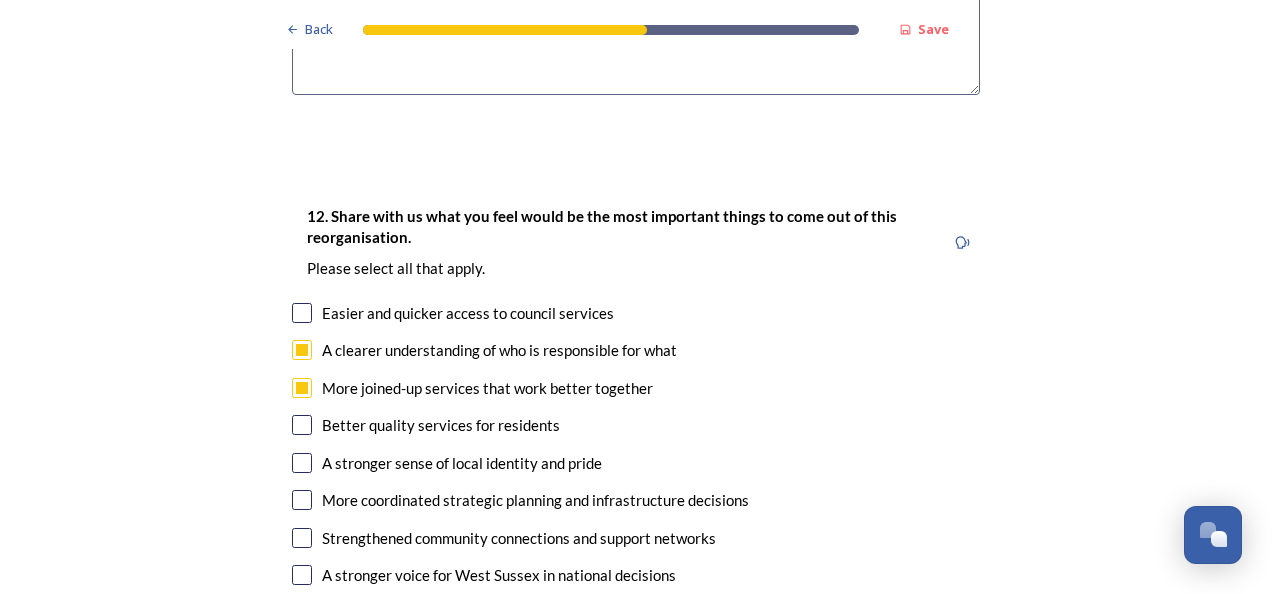 scroll, scrollTop: 3200, scrollLeft: 0, axis: vertical 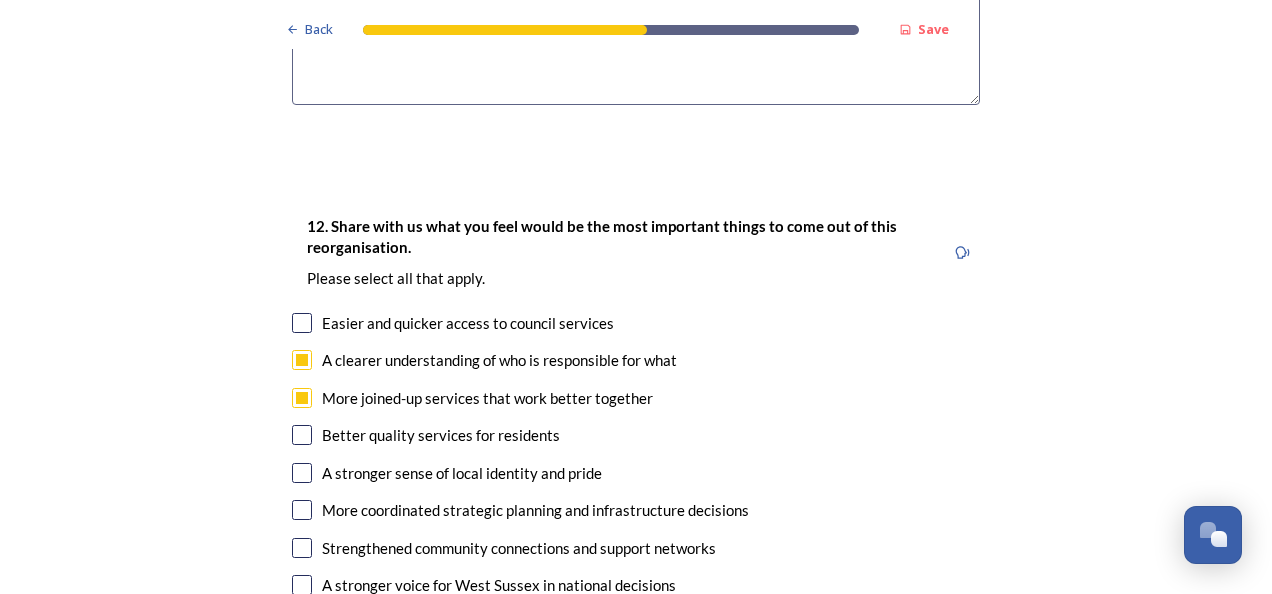 click at bounding box center (302, 435) 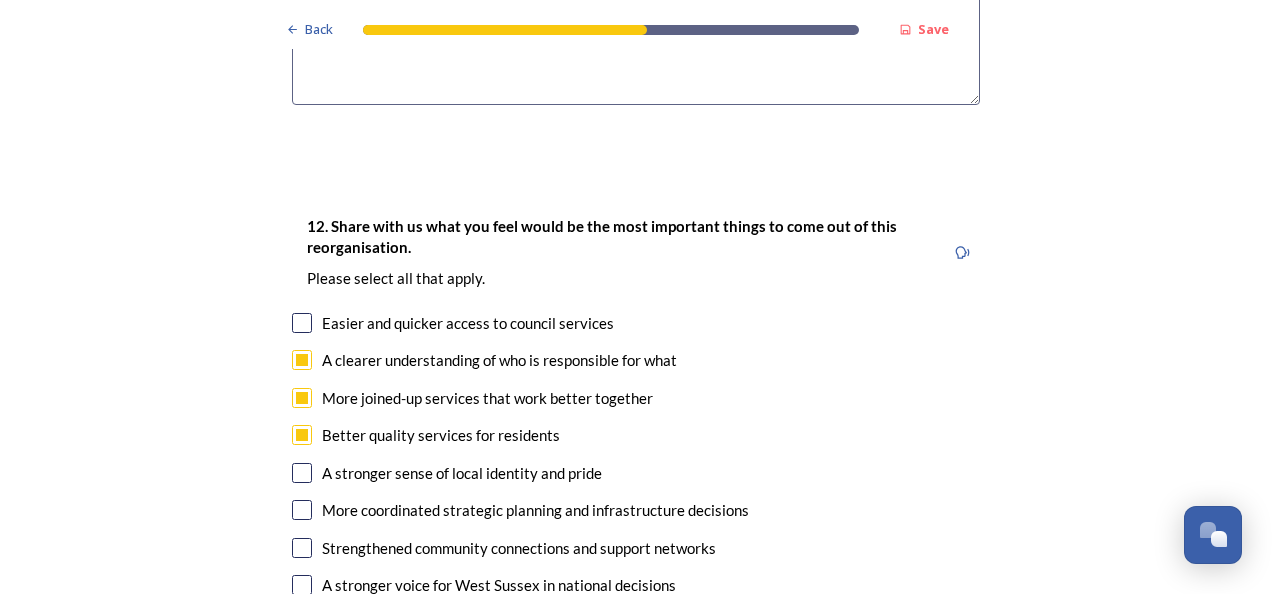 scroll, scrollTop: 3300, scrollLeft: 0, axis: vertical 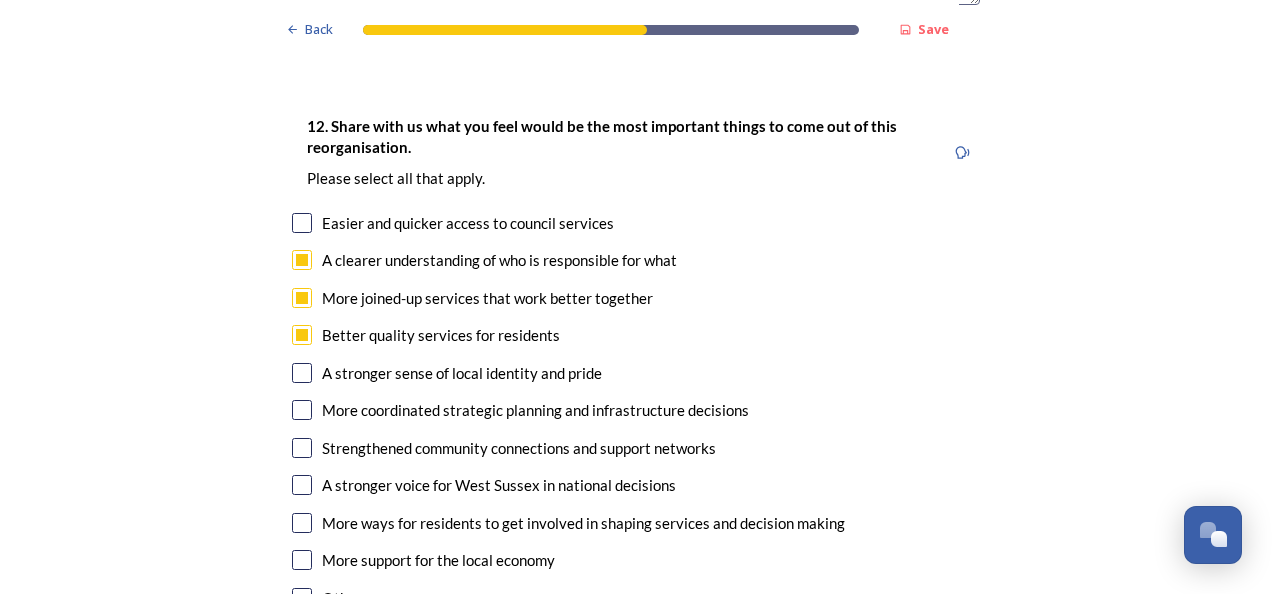 click at bounding box center (302, 523) 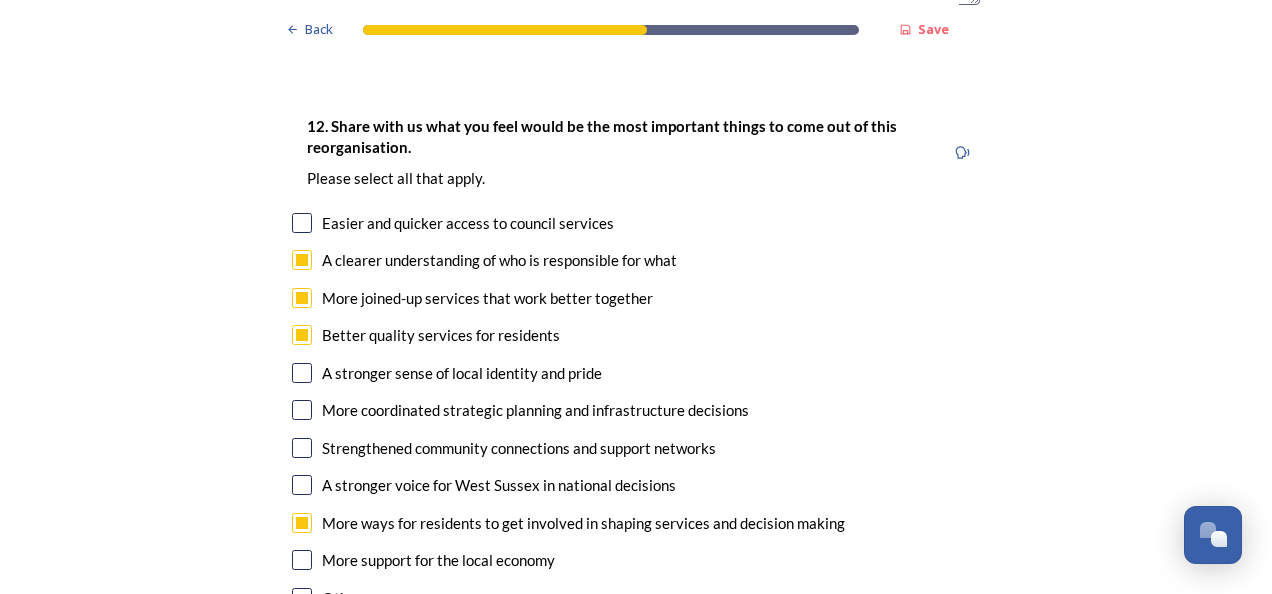 click at bounding box center [302, 560] 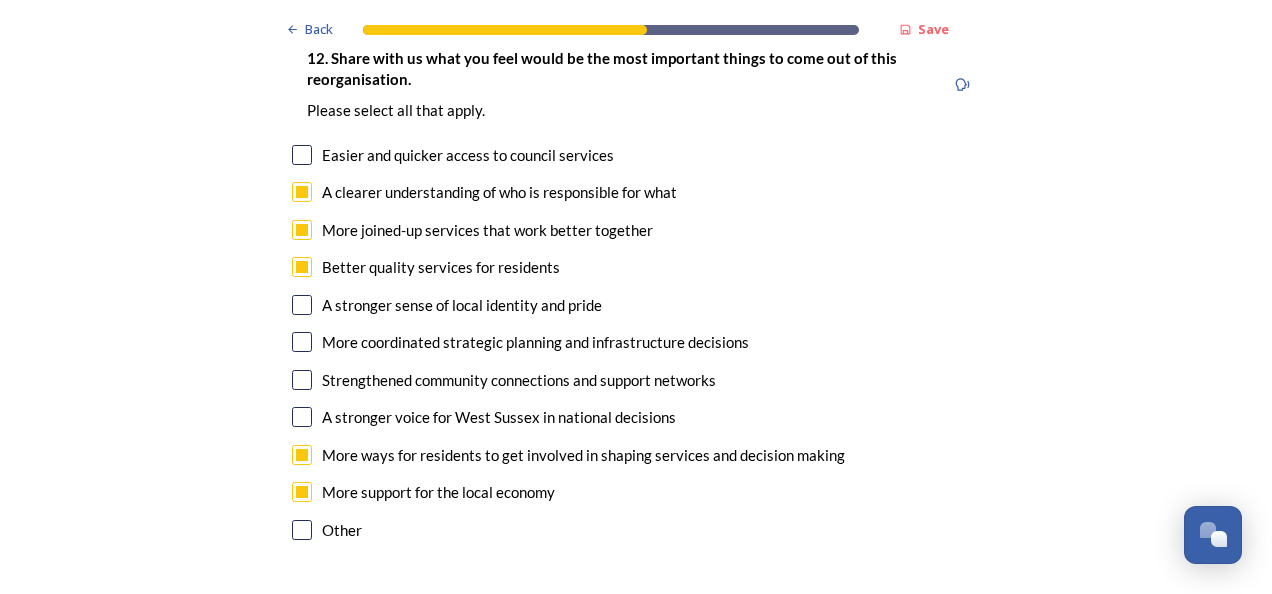 scroll, scrollTop: 3400, scrollLeft: 0, axis: vertical 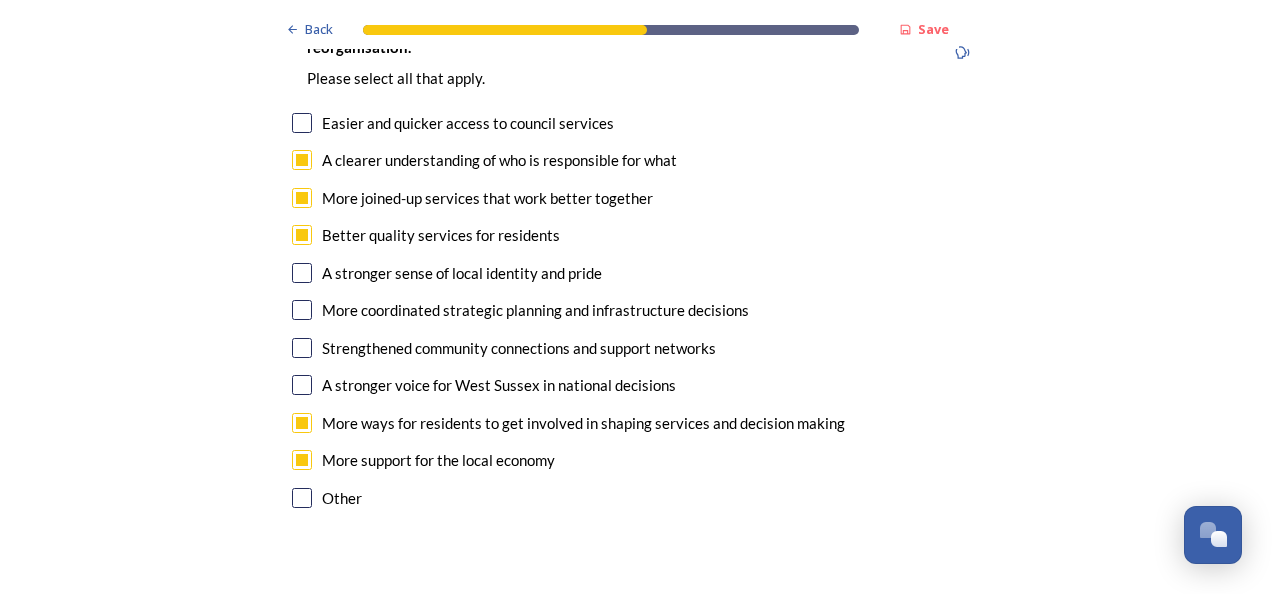 click at bounding box center [302, 348] 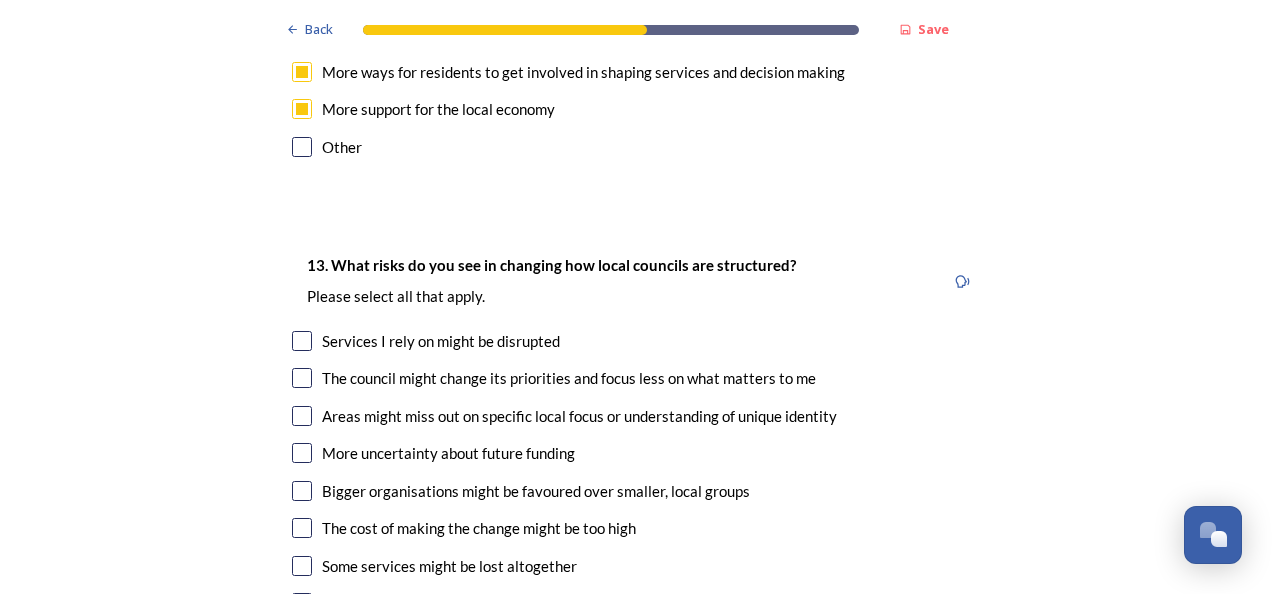 scroll, scrollTop: 3800, scrollLeft: 0, axis: vertical 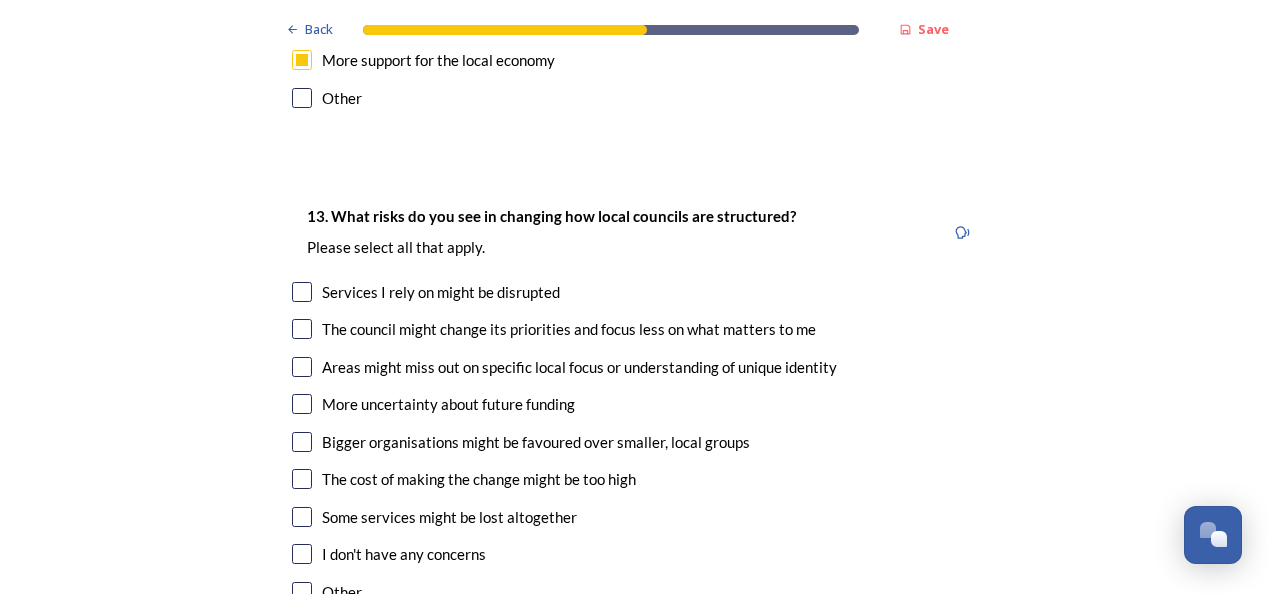 click at bounding box center [302, 329] 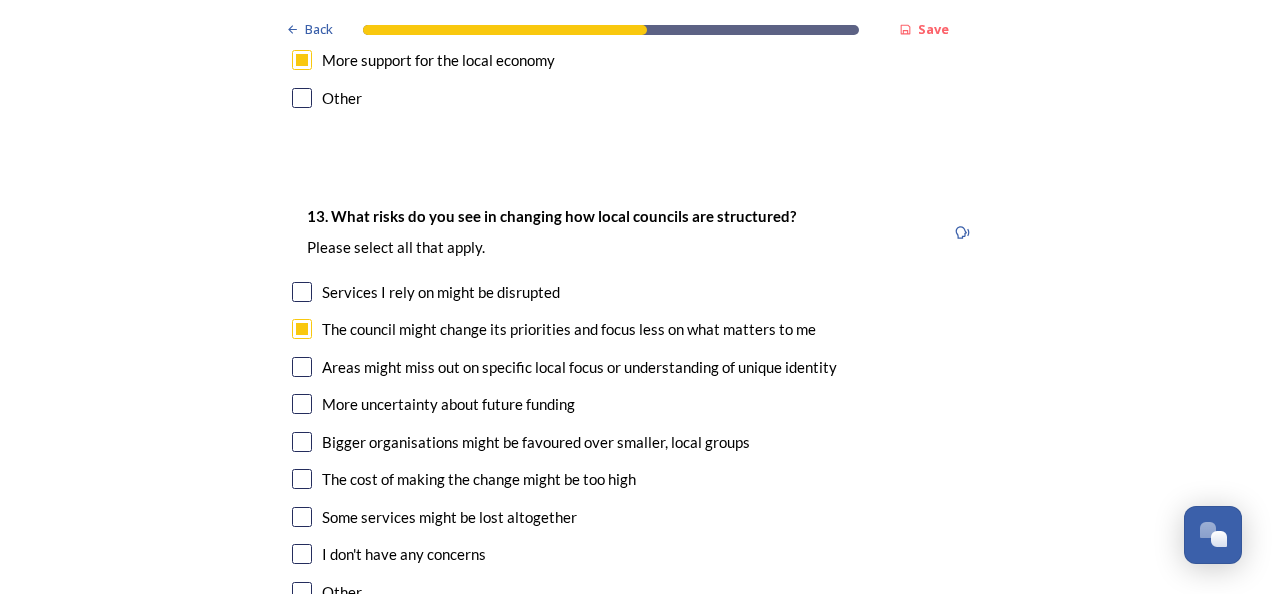click at bounding box center (302, 367) 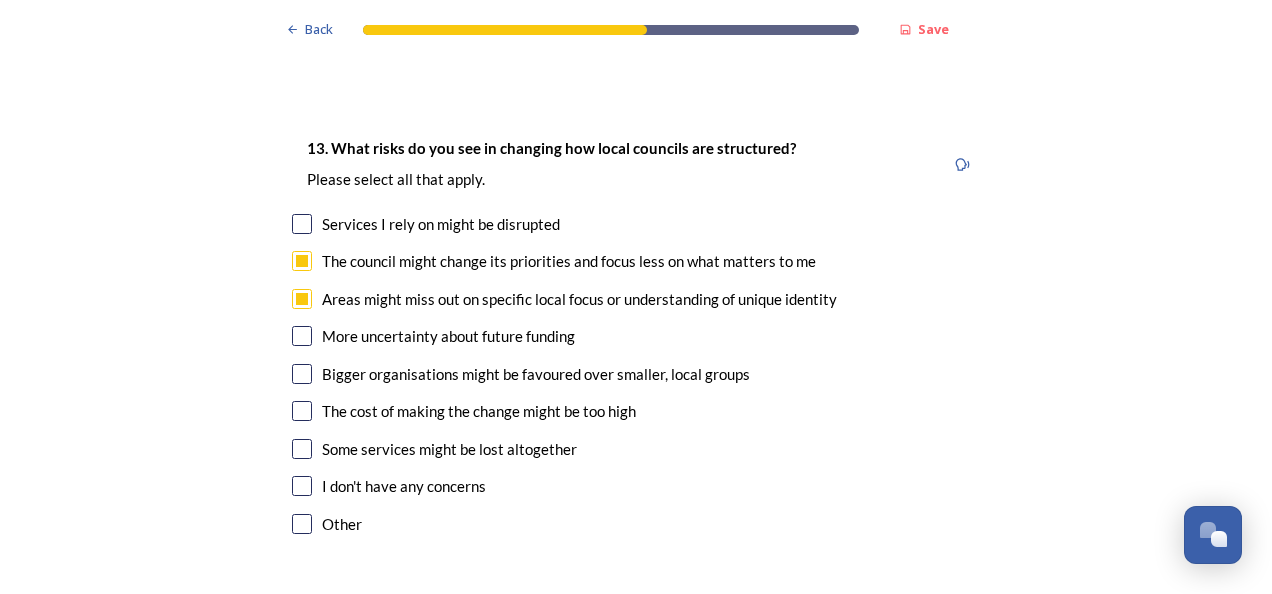 scroll, scrollTop: 3900, scrollLeft: 0, axis: vertical 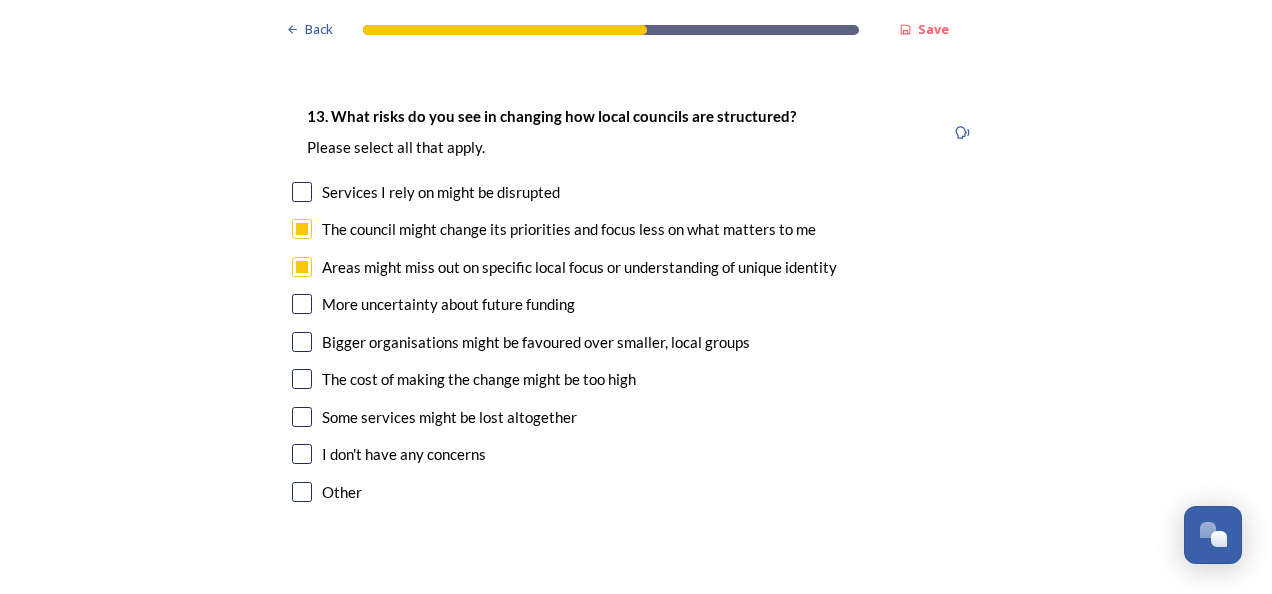 click at bounding box center [302, 342] 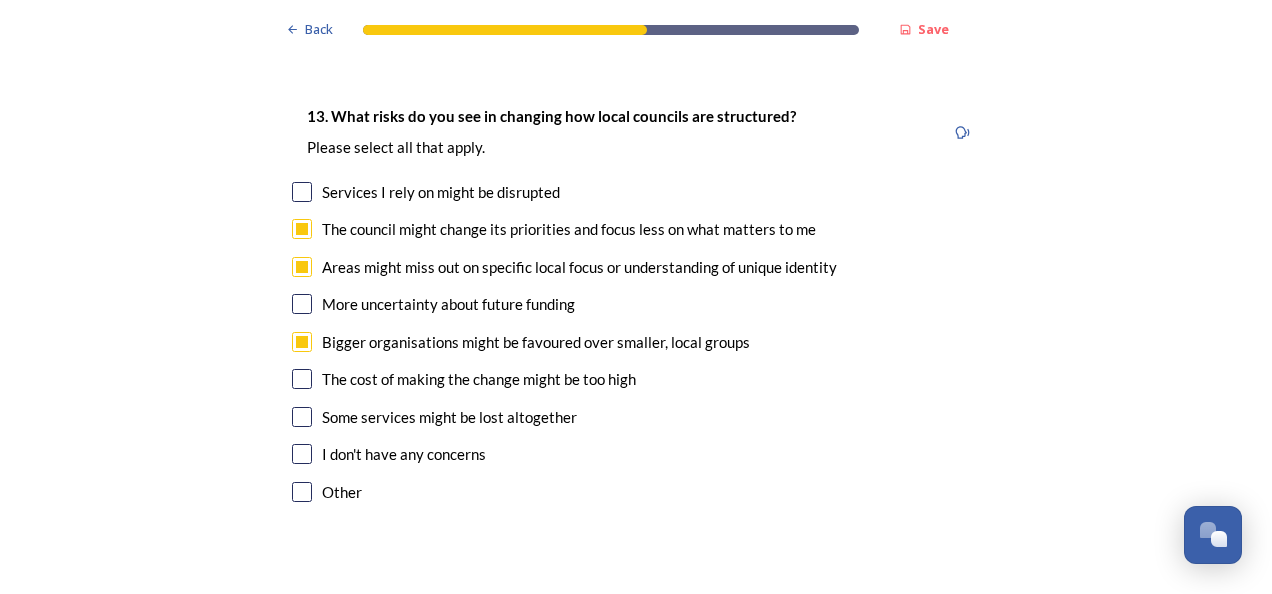 click at bounding box center [302, 417] 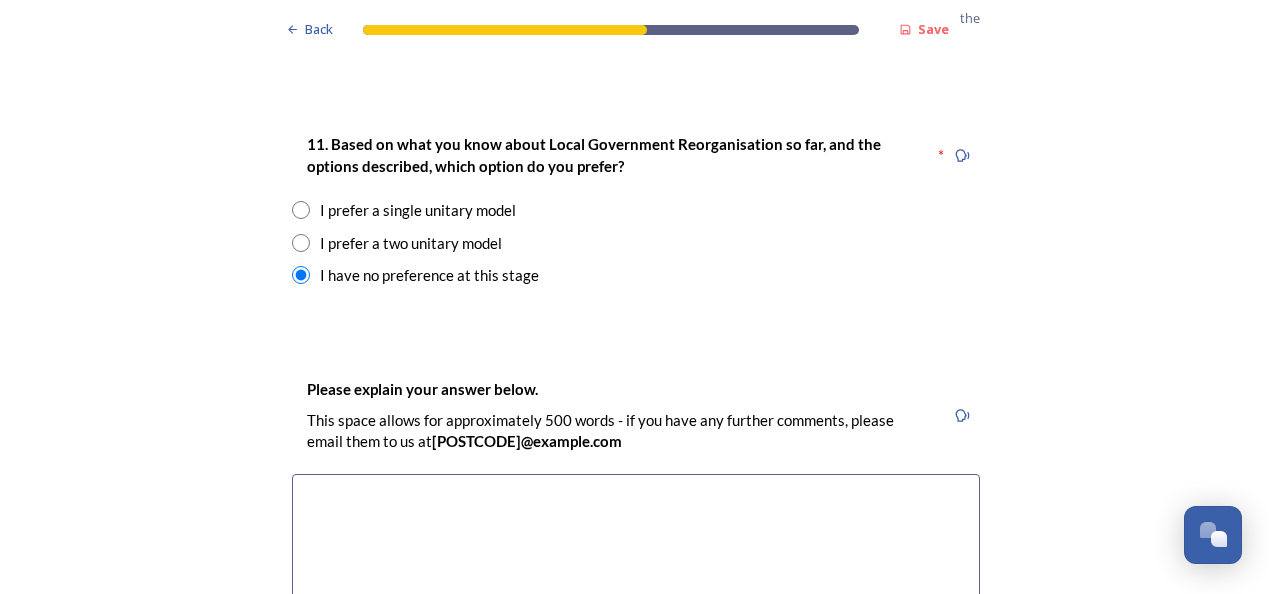 scroll, scrollTop: 2600, scrollLeft: 0, axis: vertical 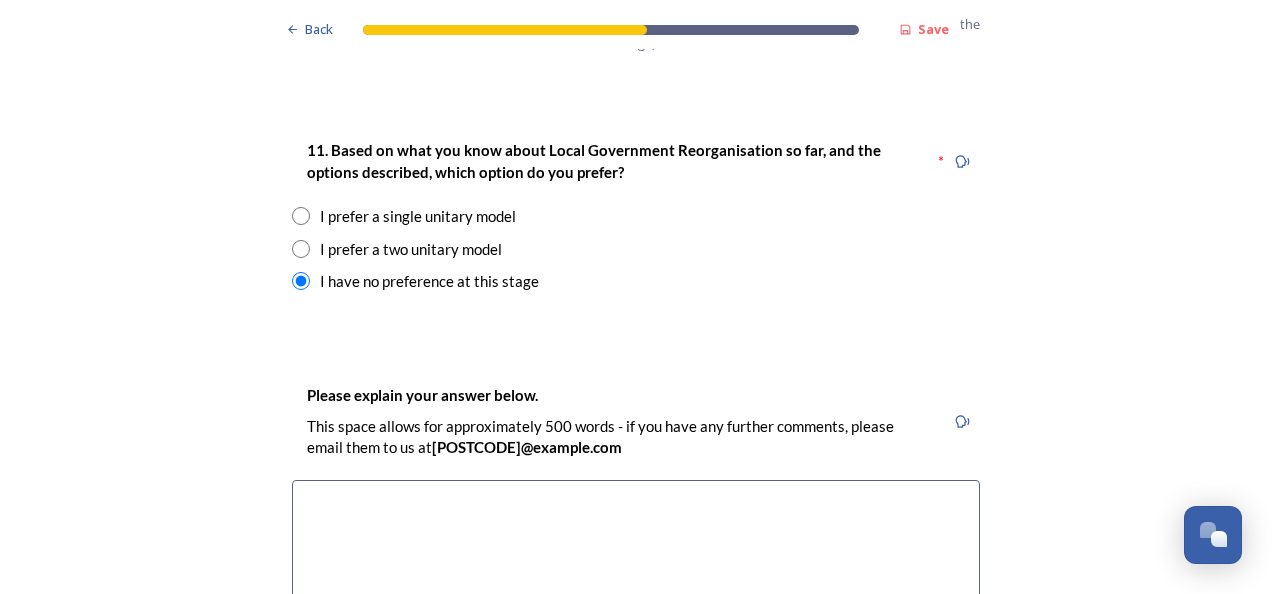 click at bounding box center [636, 592] 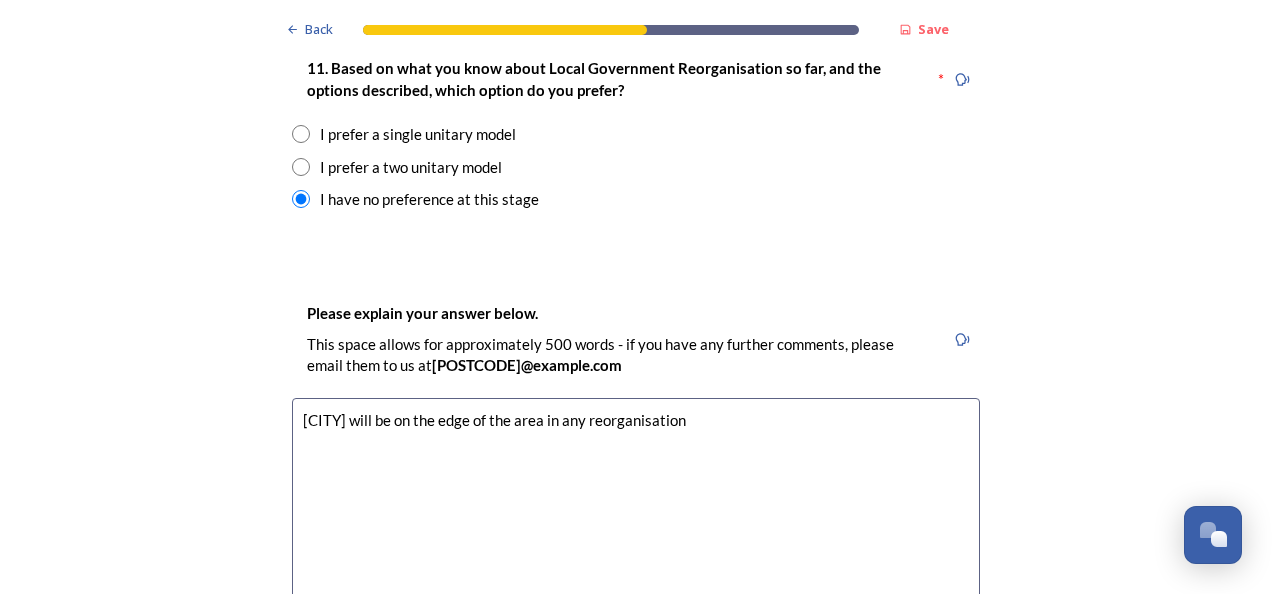 scroll, scrollTop: 2700, scrollLeft: 0, axis: vertical 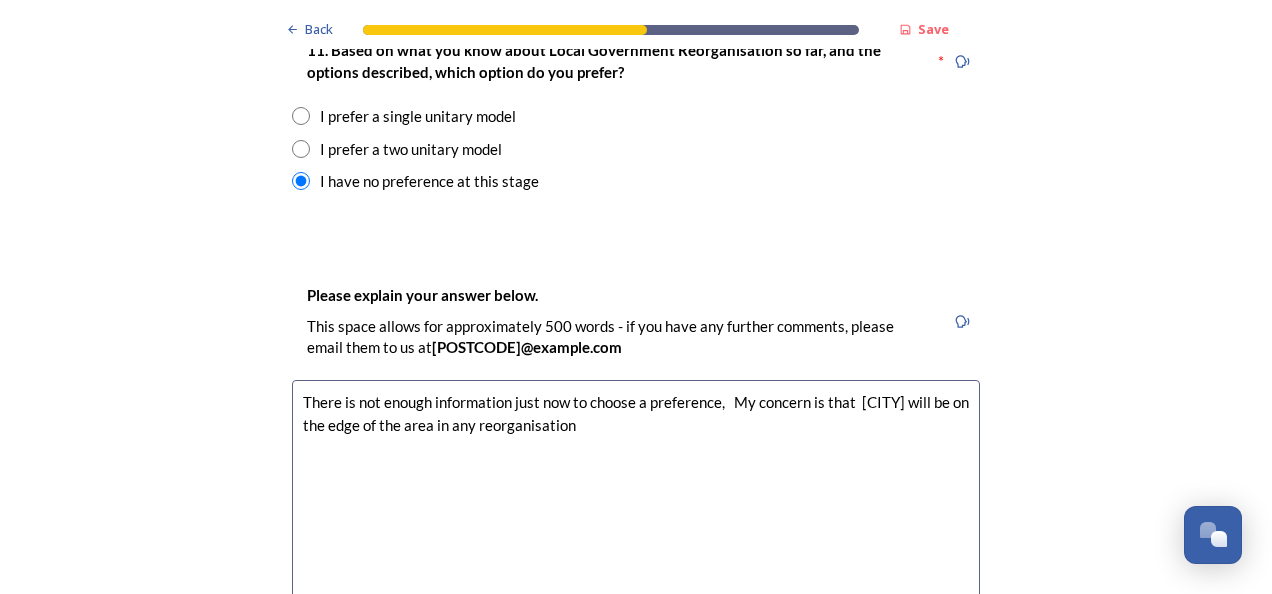 drag, startPoint x: 318, startPoint y: 430, endPoint x: 298, endPoint y: 443, distance: 23.853722 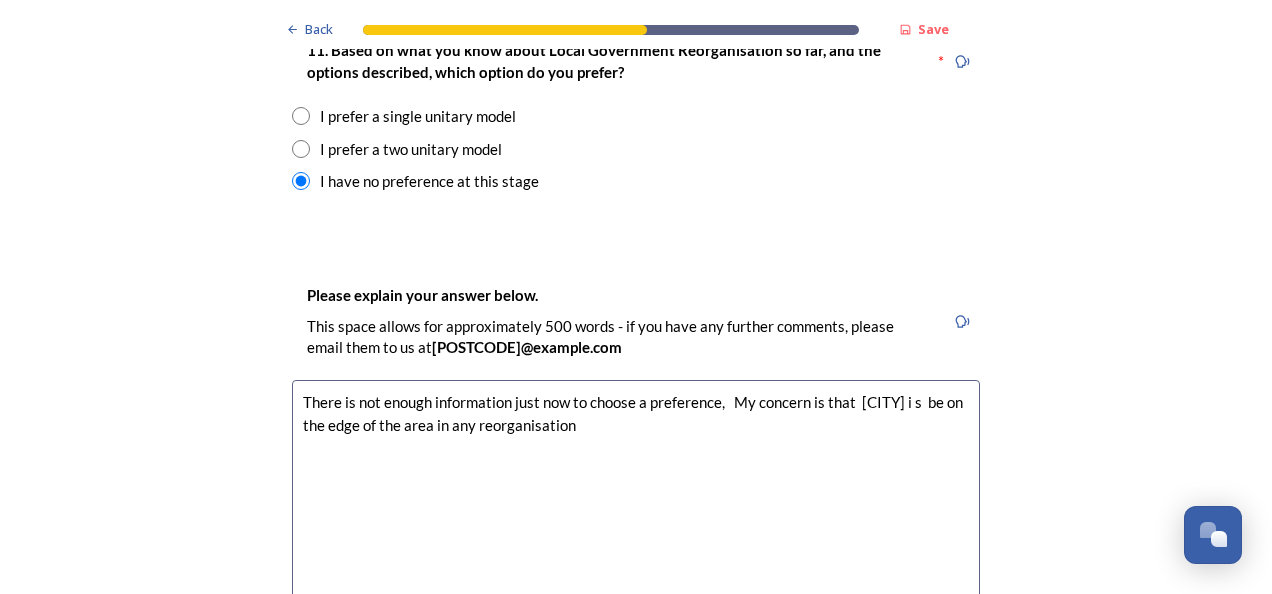 drag, startPoint x: 323, startPoint y: 428, endPoint x: 306, endPoint y: 434, distance: 18.027756 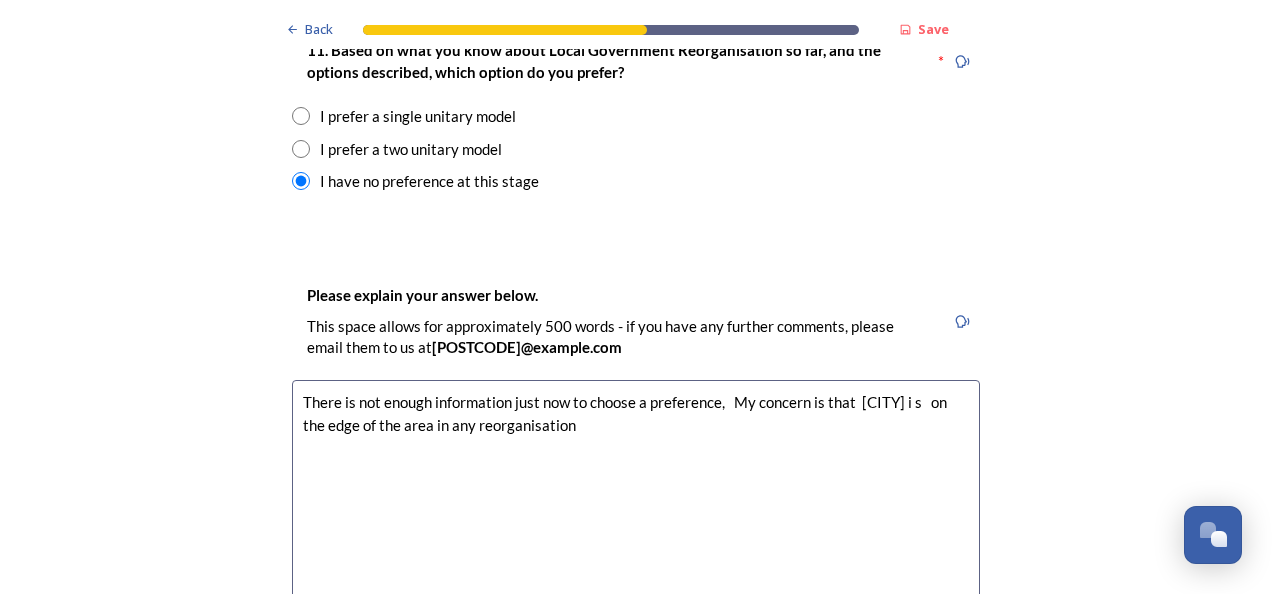 click on "There is not enough information just now to choose a preference,   My concern is that  [CITY] i s   on the edge of the area in any reorganisation" at bounding box center [636, 492] 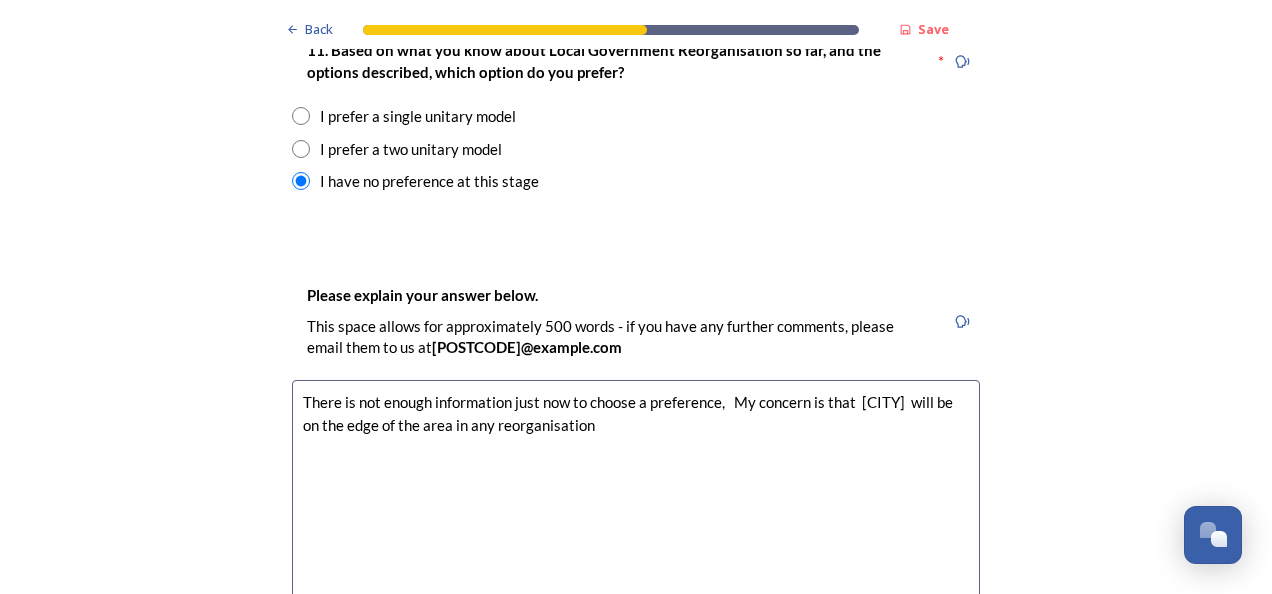 click on "There is not enough information just now to choose a preference,   My concern is that  [CITY]  will be   on the edge of the area in any reorganisation" at bounding box center (636, 492) 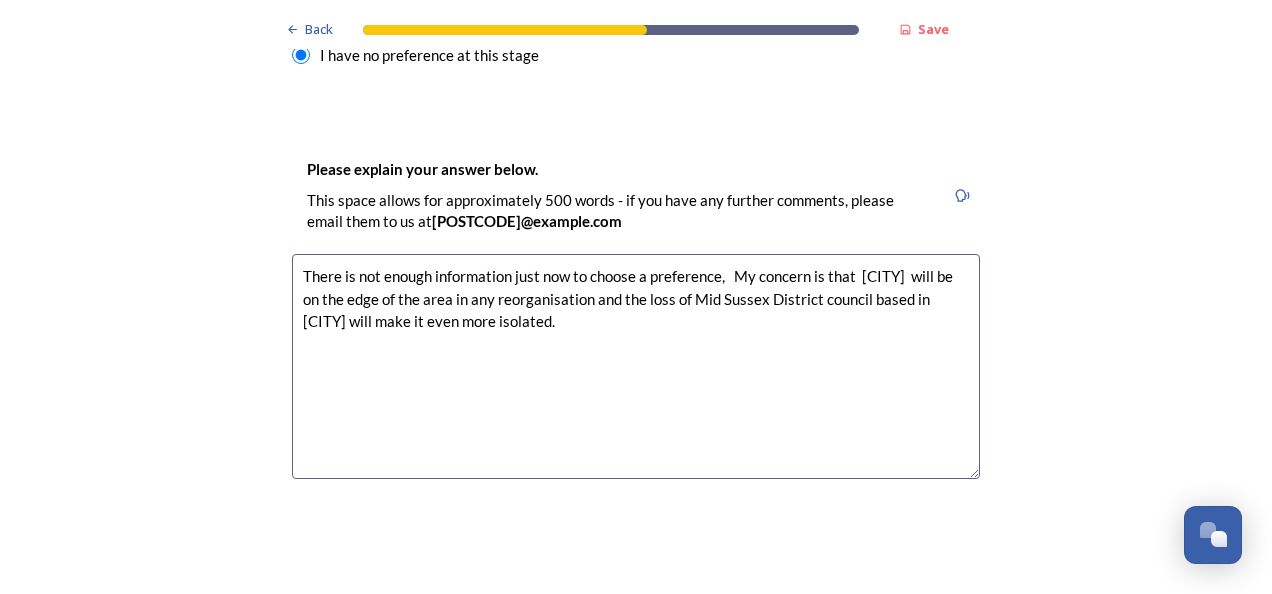 scroll, scrollTop: 2800, scrollLeft: 0, axis: vertical 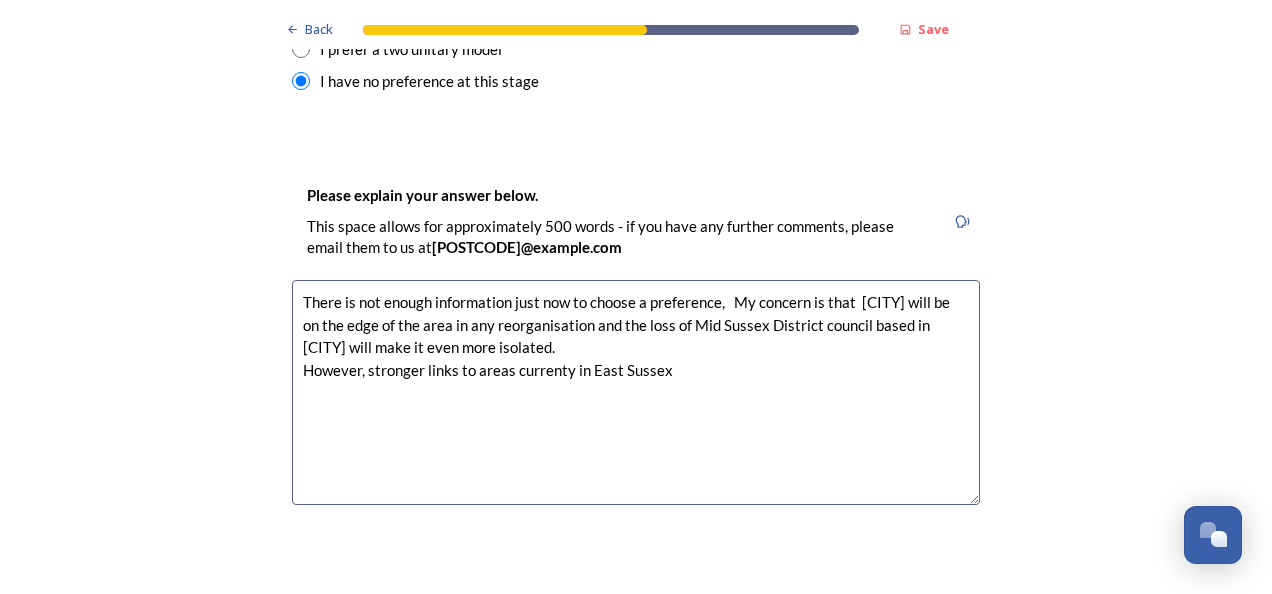 click on "There is not enough information just now to choose a preference,   My concern is that  [CITY] will be   on the edge of the area in any reorganisation and the loss of Mid Sussex District council based in [CITY] will make it even more isolated.
However, stronger links to areas currenty in East Sussex" at bounding box center [636, 392] 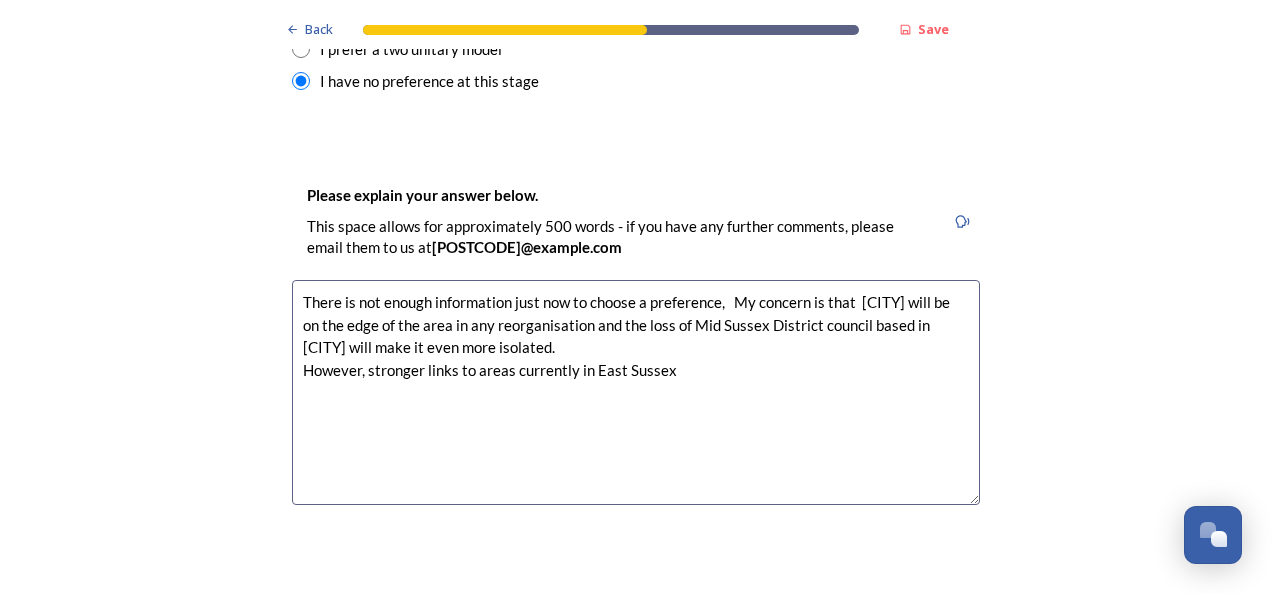 click on "There is not enough information just now to choose a preference,   My concern is that  [CITY] will be   on the edge of the area in any reorganisation and the loss of Mid Sussex District council based in [CITY] will make it even more isolated.
However, stronger links to areas currently in East Sussex" at bounding box center (636, 392) 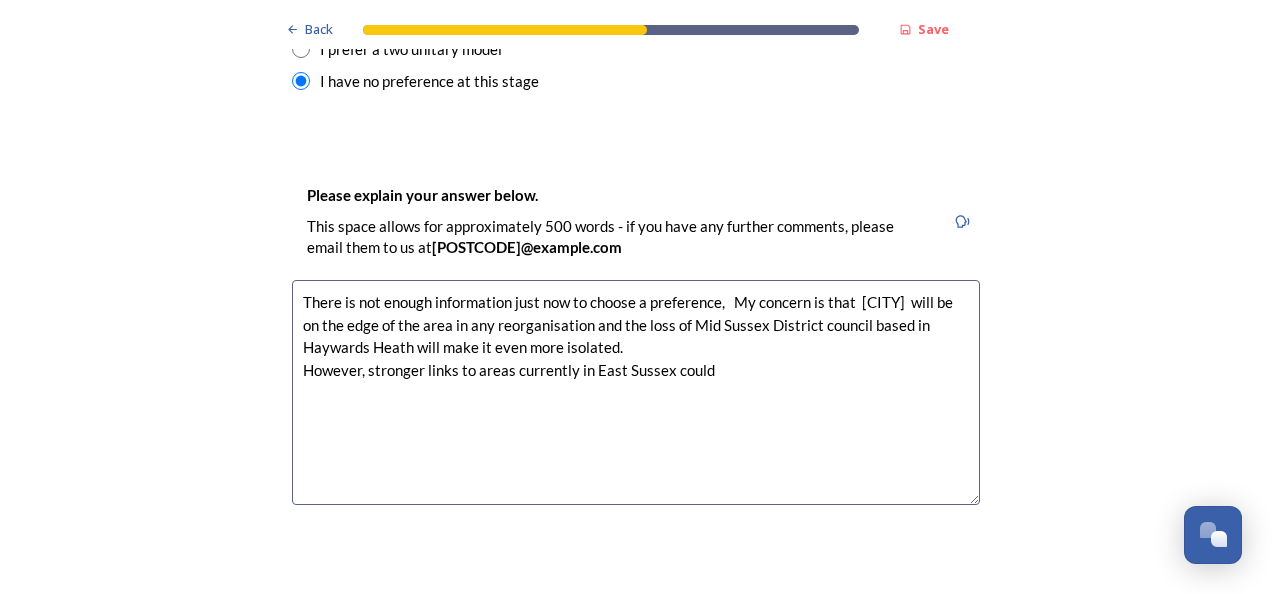 click on "There is not enough information just now to choose a preference,   My concern is that  [CITY]  will be   on the edge of the area in any reorganisation and the loss of Mid Sussex District council based in Haywards Heath will make it even more isolated.
However, stronger links to areas currently in East Sussex could" at bounding box center [636, 392] 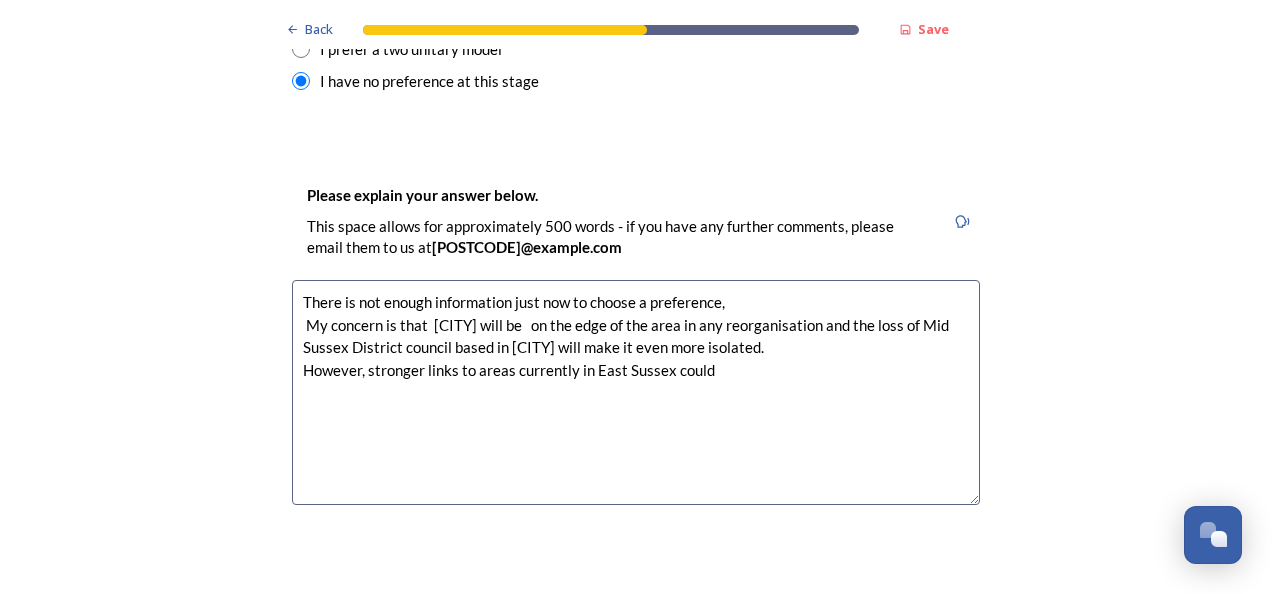 click on "There is not enough information just now to choose a preference,
My concern is that  [CITY] will be   on the edge of the area in any reorganisation and the loss of Mid Sussex District council based in [CITY] will make it even more isolated.
However, stronger links to areas currently in East Sussex could" at bounding box center [636, 392] 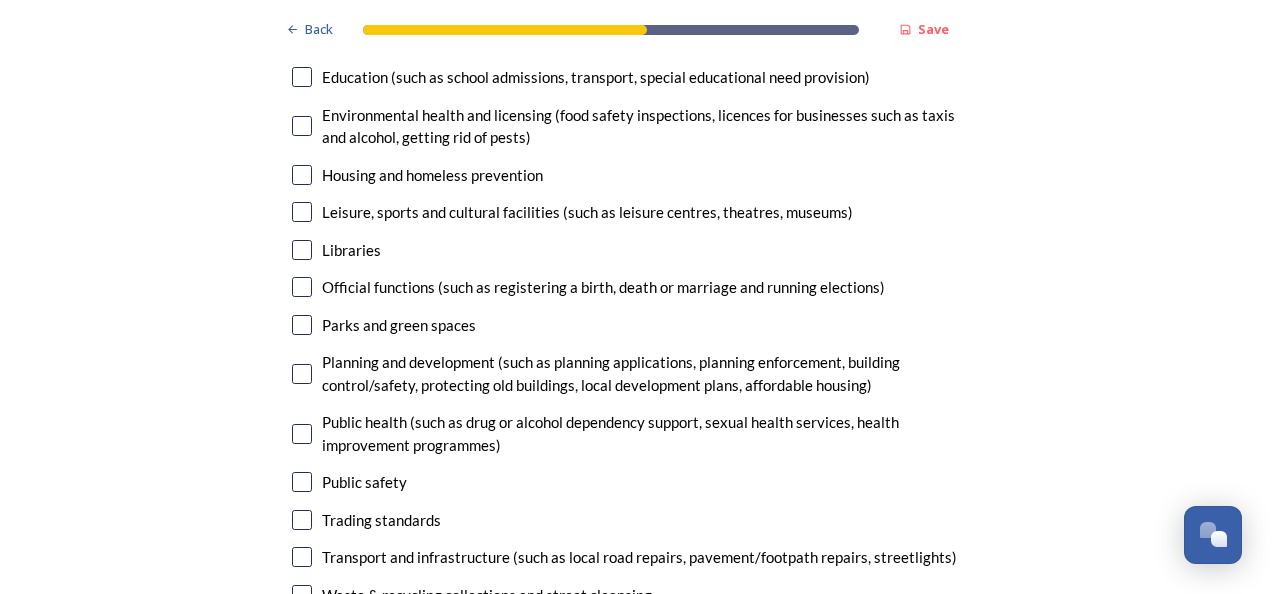 scroll, scrollTop: 4800, scrollLeft: 0, axis: vertical 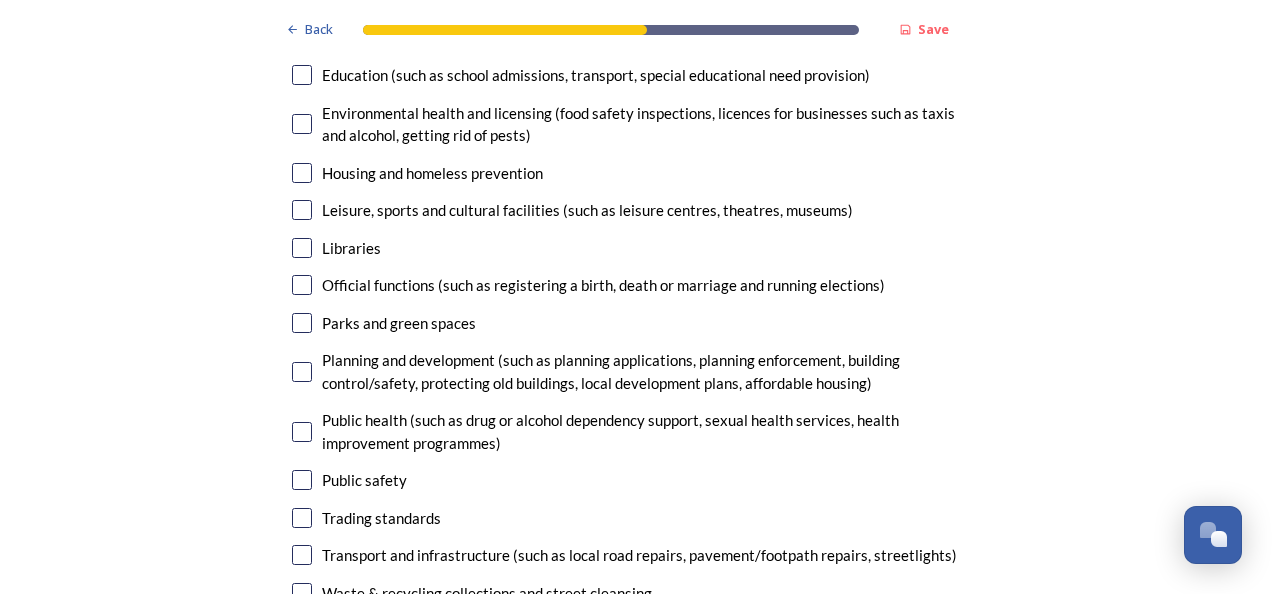 type on "There is not enough information just now to choose a preference,
My concern is that  [CITY]  will be   on the edge of the area in any reorganisation and the loss of Mid Sussex District council based in Haywards Heath will make it even more isolated.
However, stronger links to areas currently in East Sussex might improve services." 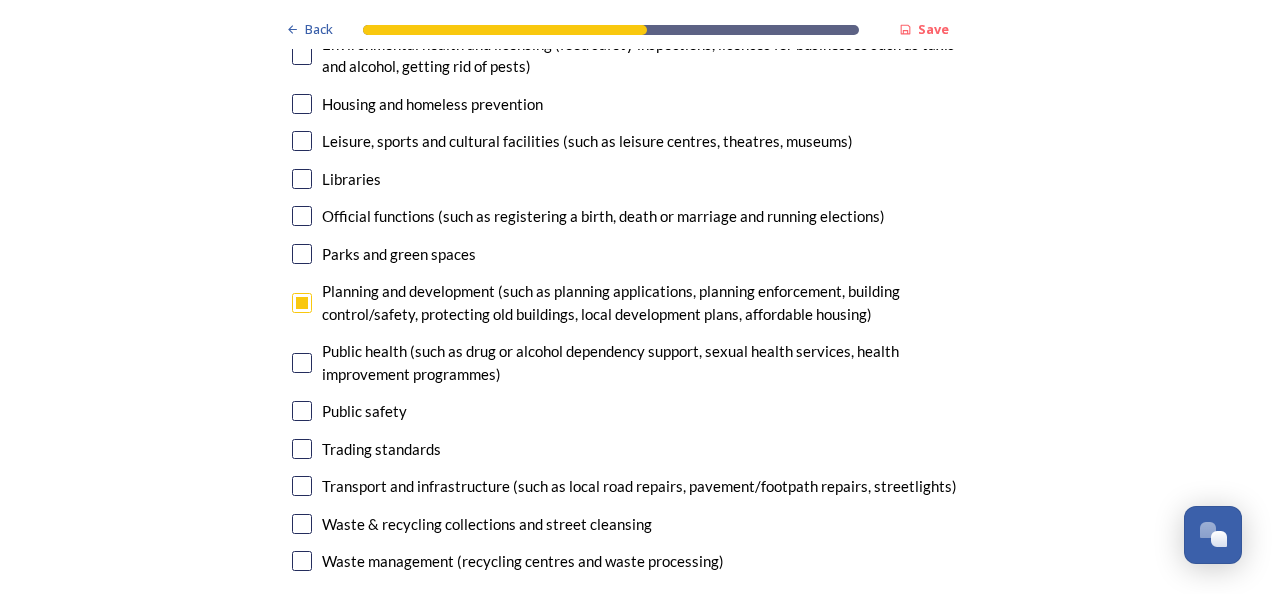 scroll, scrollTop: 4900, scrollLeft: 0, axis: vertical 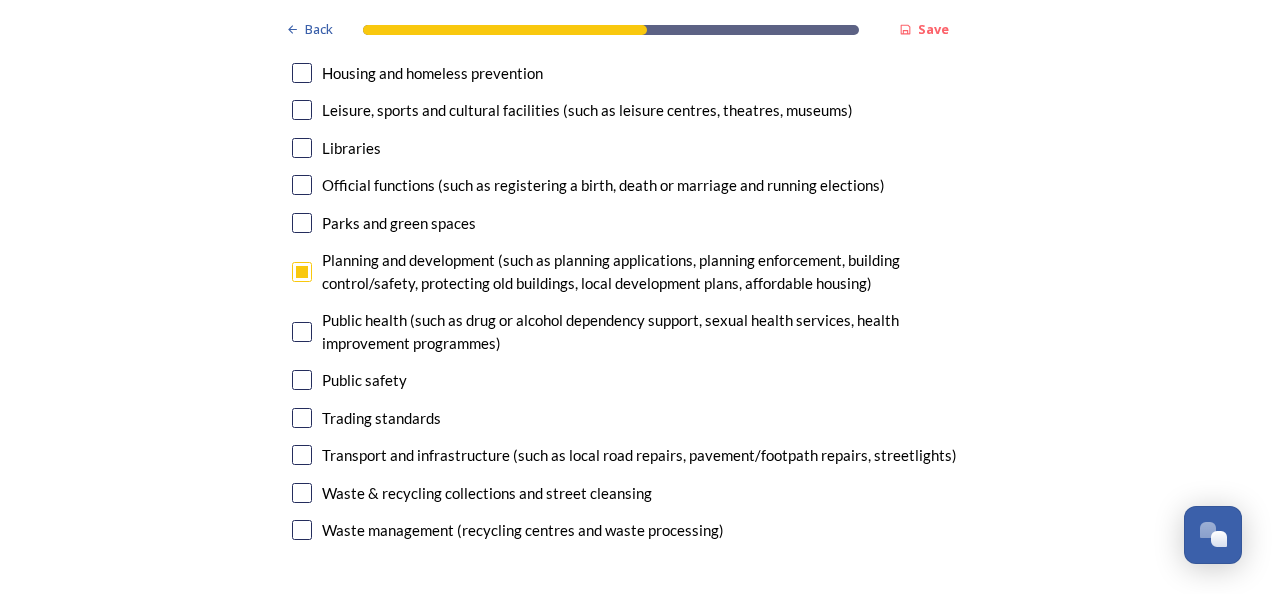 click at bounding box center [302, 455] 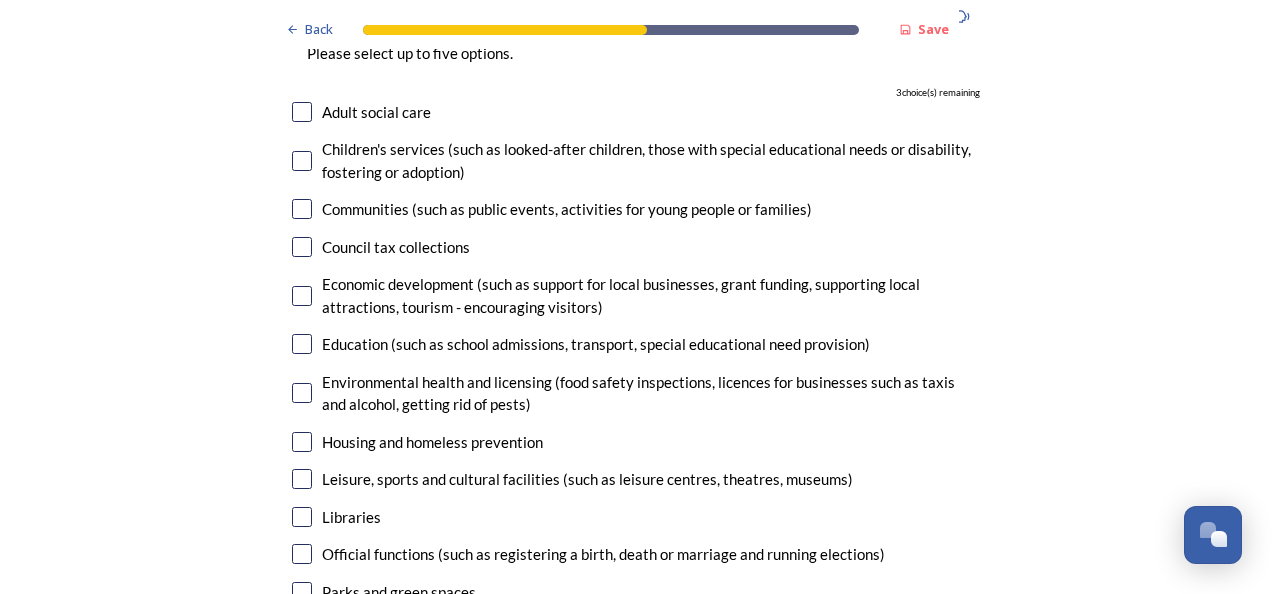 scroll, scrollTop: 4500, scrollLeft: 0, axis: vertical 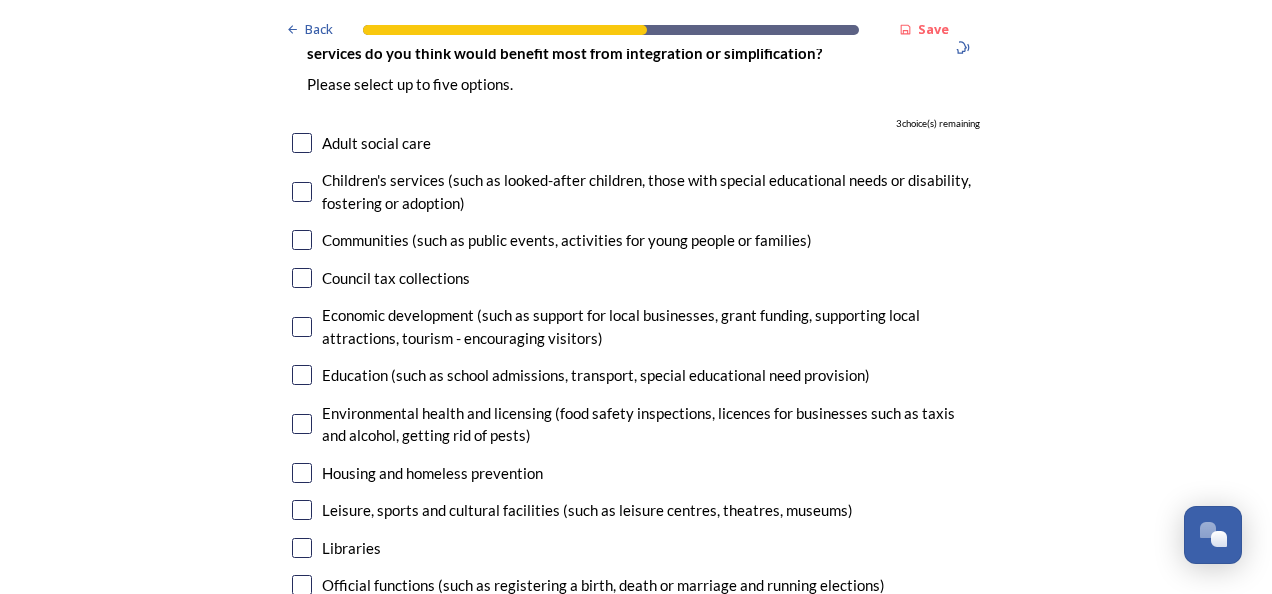 click at bounding box center (302, 375) 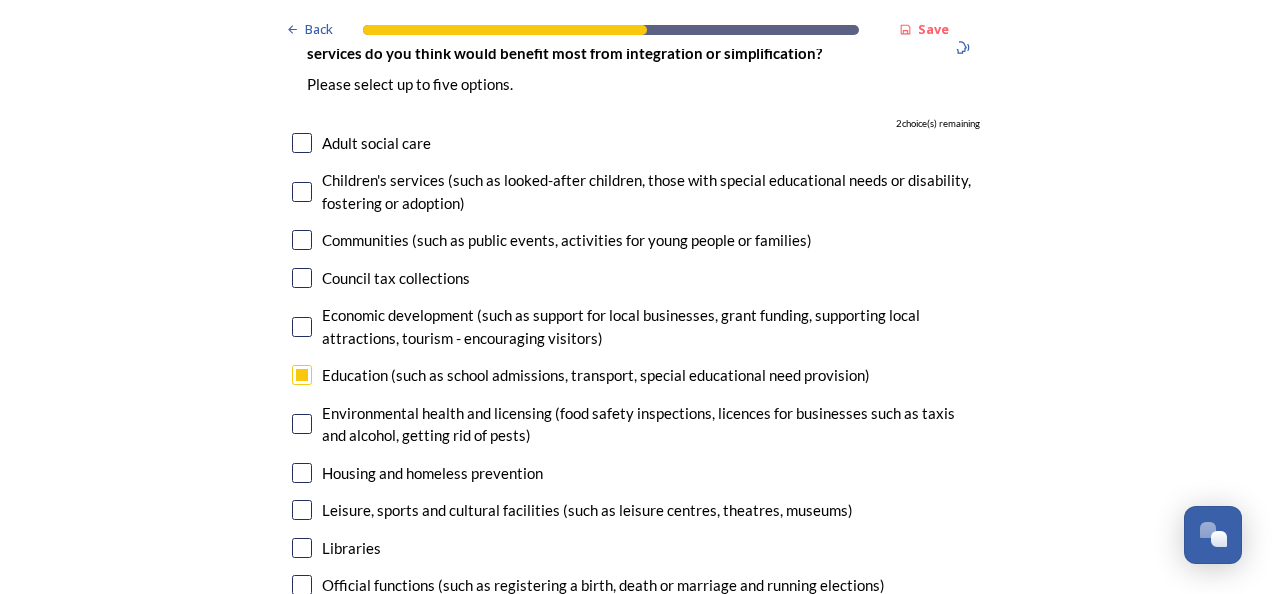 click at bounding box center (302, 143) 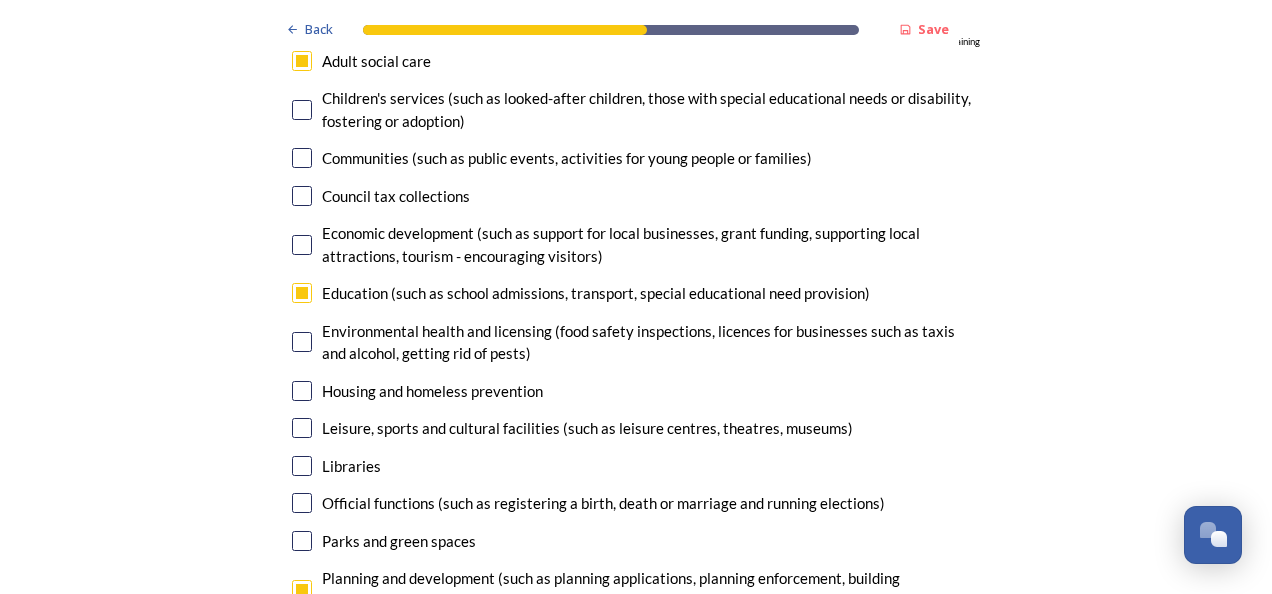 scroll, scrollTop: 4500, scrollLeft: 0, axis: vertical 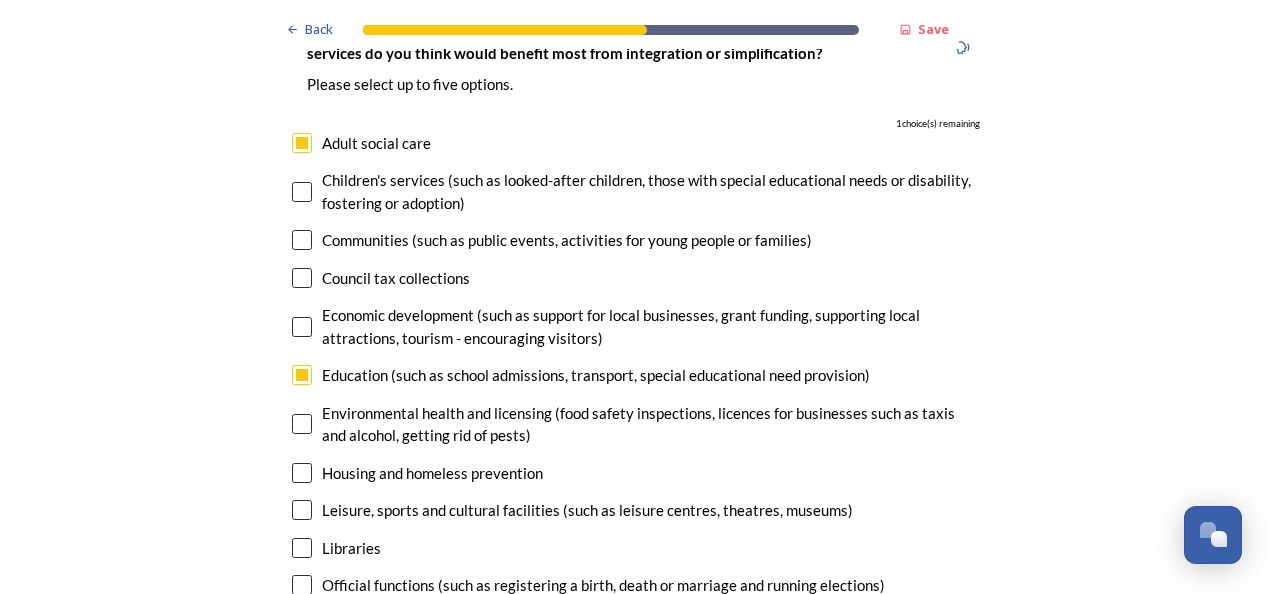 click at bounding box center [302, 192] 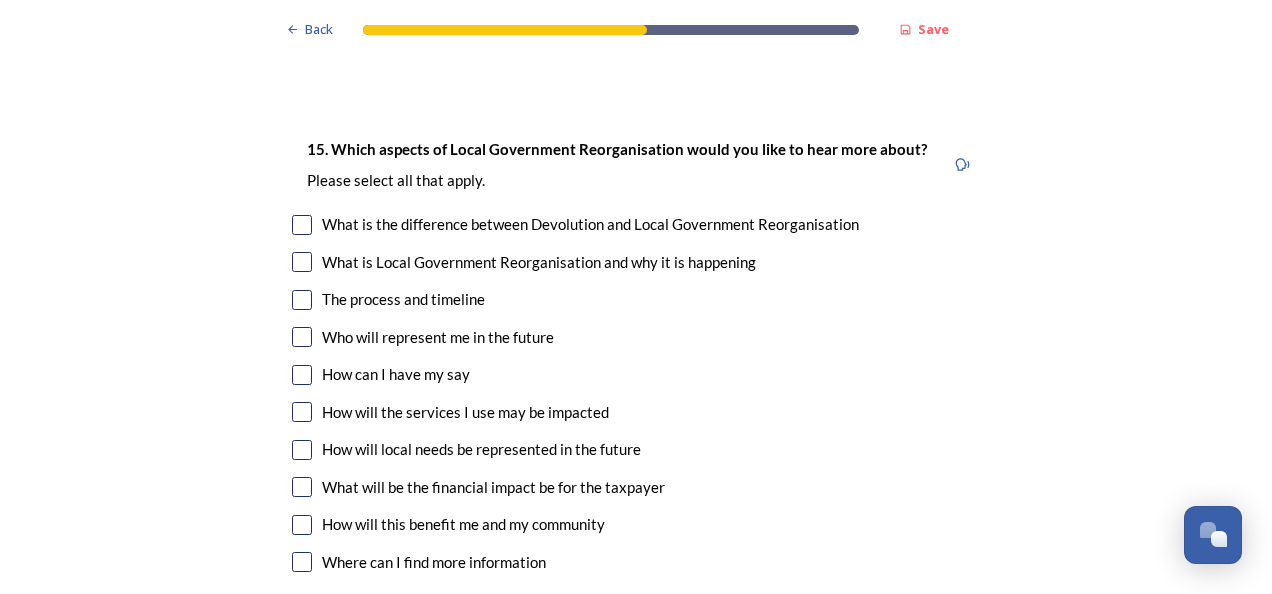 scroll, scrollTop: 5500, scrollLeft: 0, axis: vertical 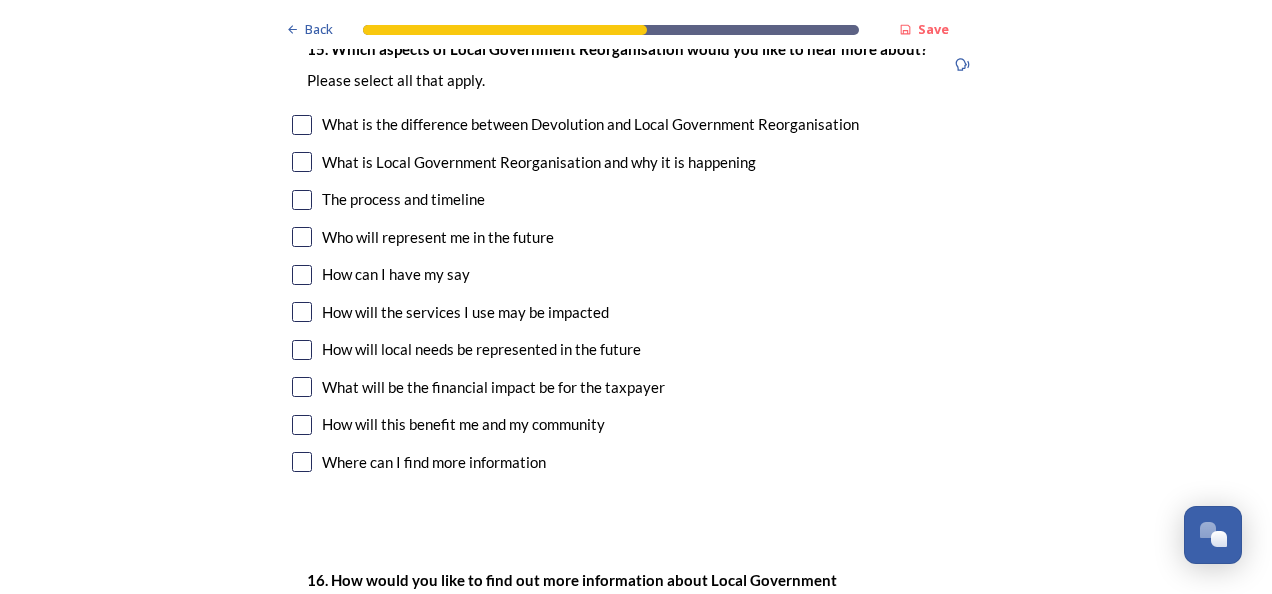click at bounding box center (302, 425) 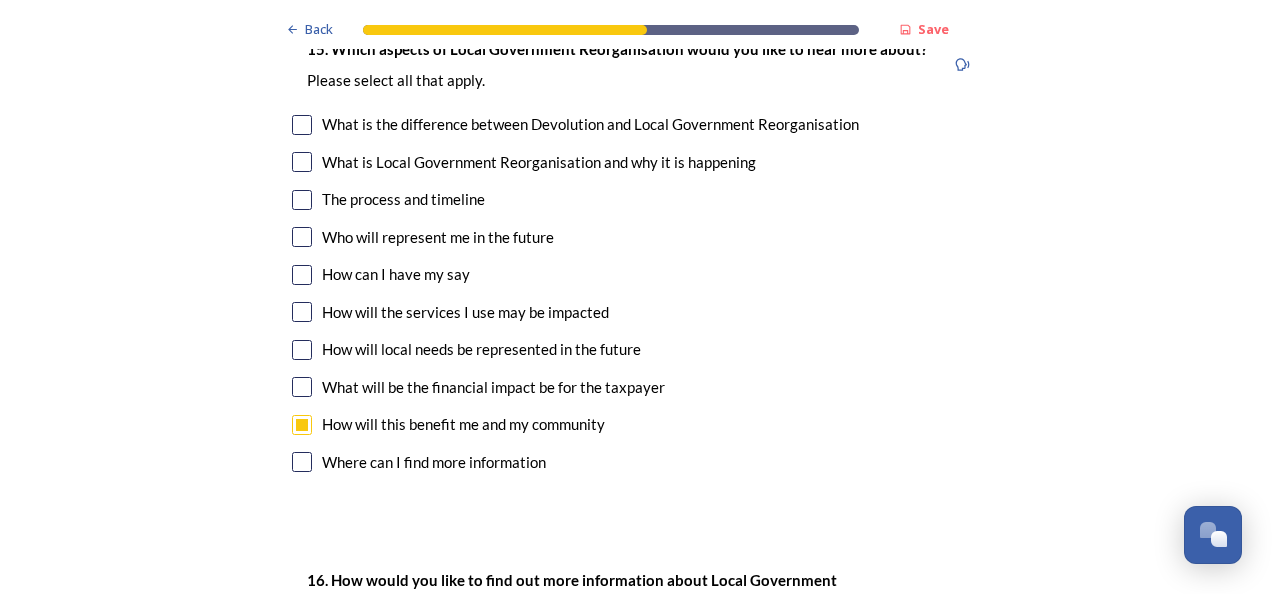 click at bounding box center [302, 462] 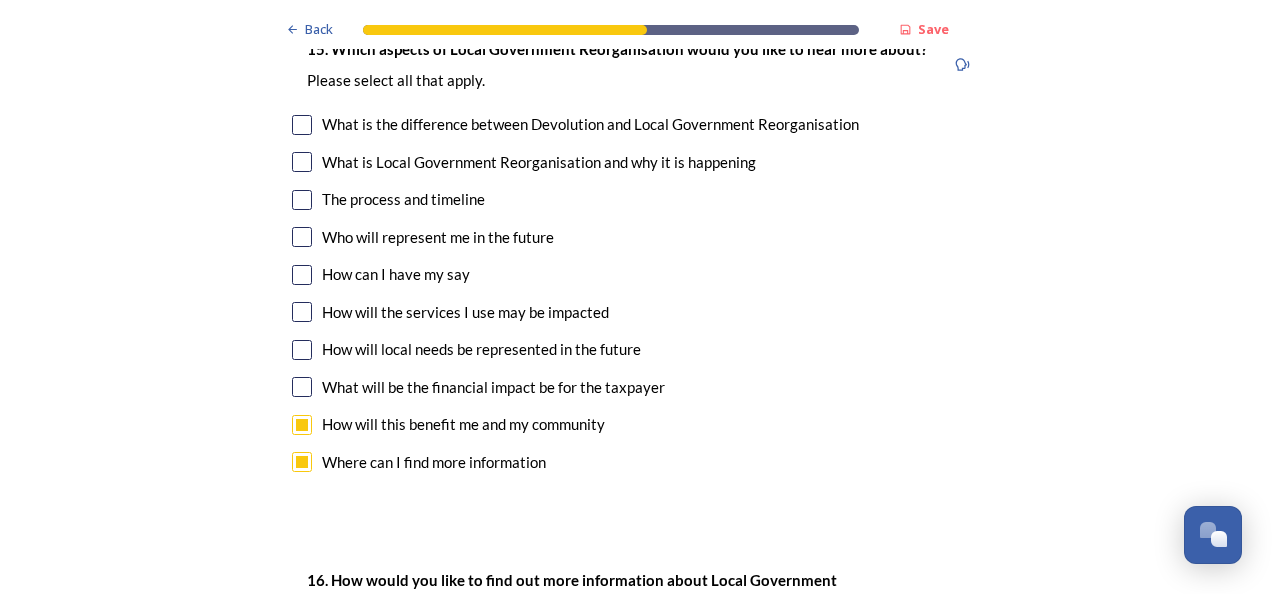 click at bounding box center [302, 312] 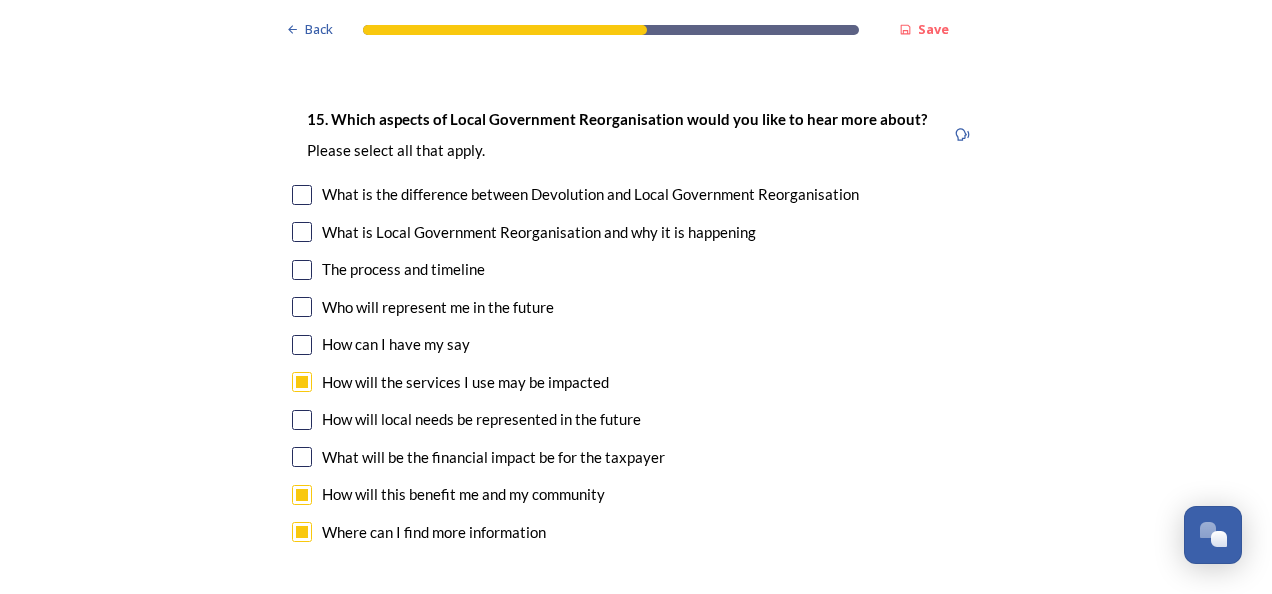 scroll, scrollTop: 5400, scrollLeft: 0, axis: vertical 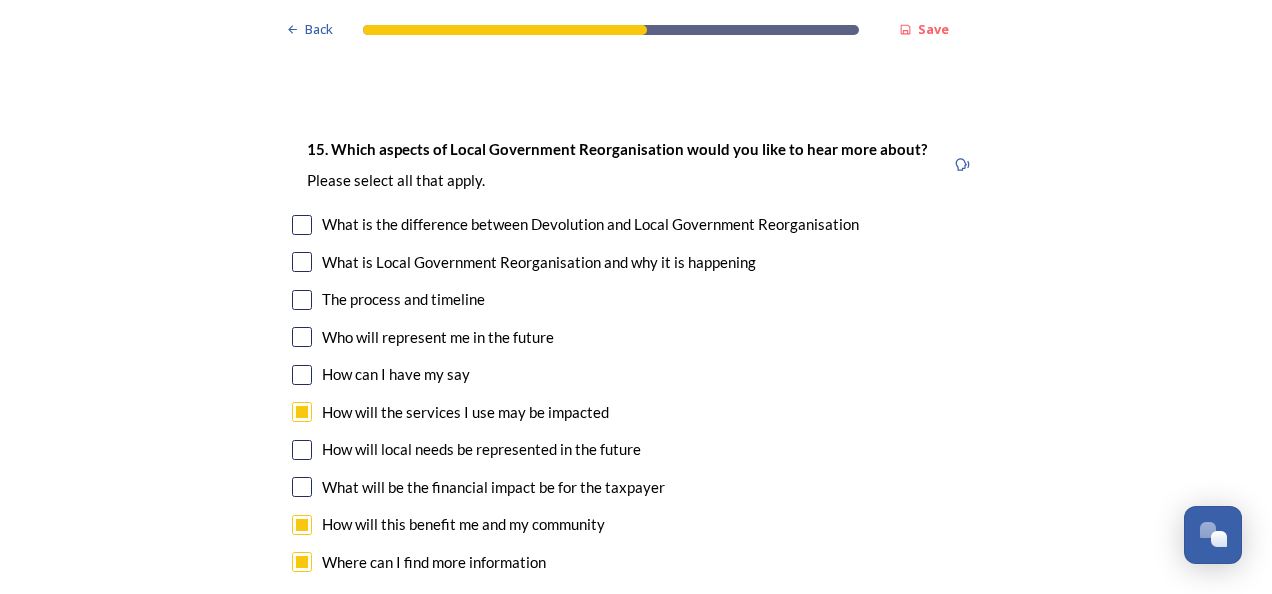 click at bounding box center [302, 337] 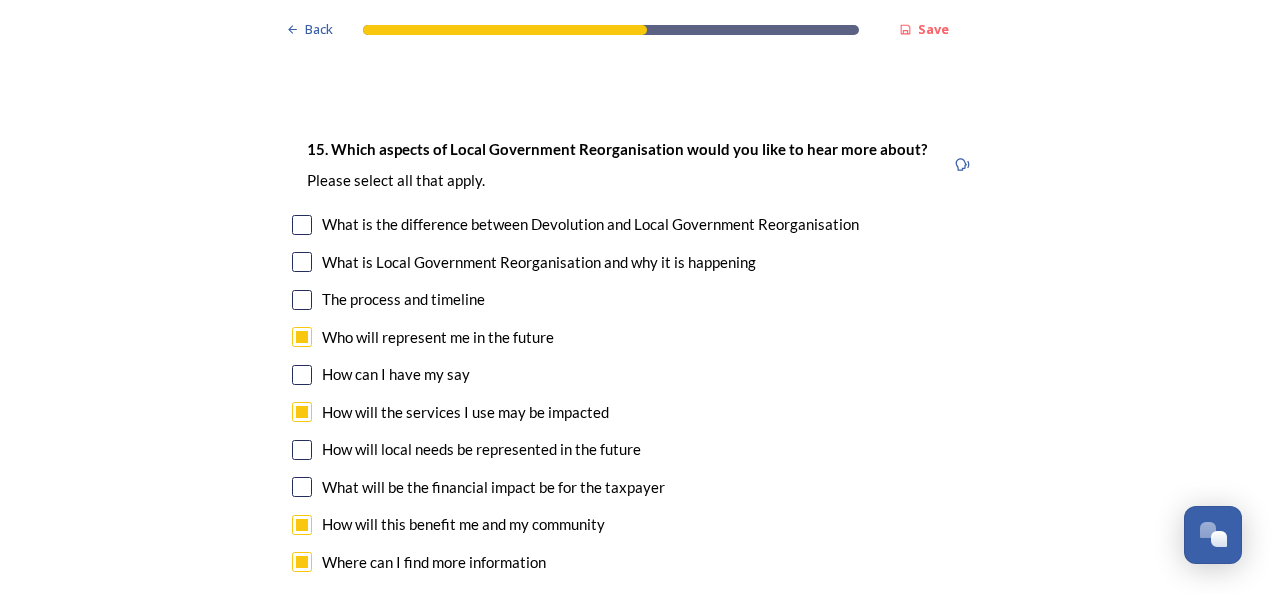 click at bounding box center [302, 375] 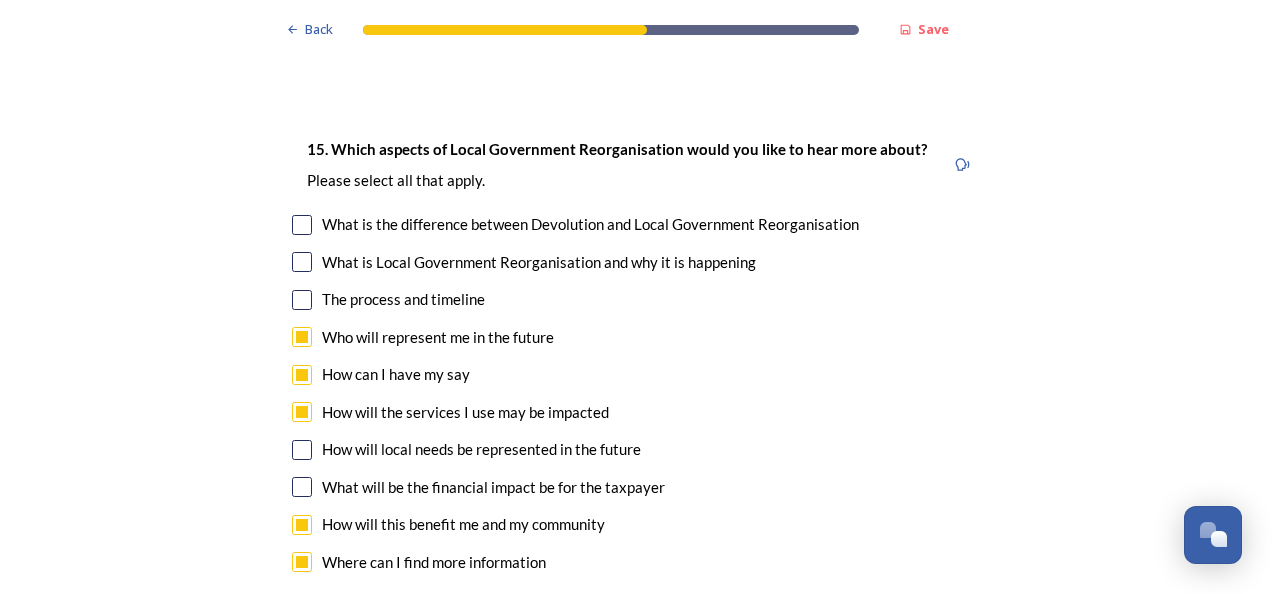 click at bounding box center (302, 300) 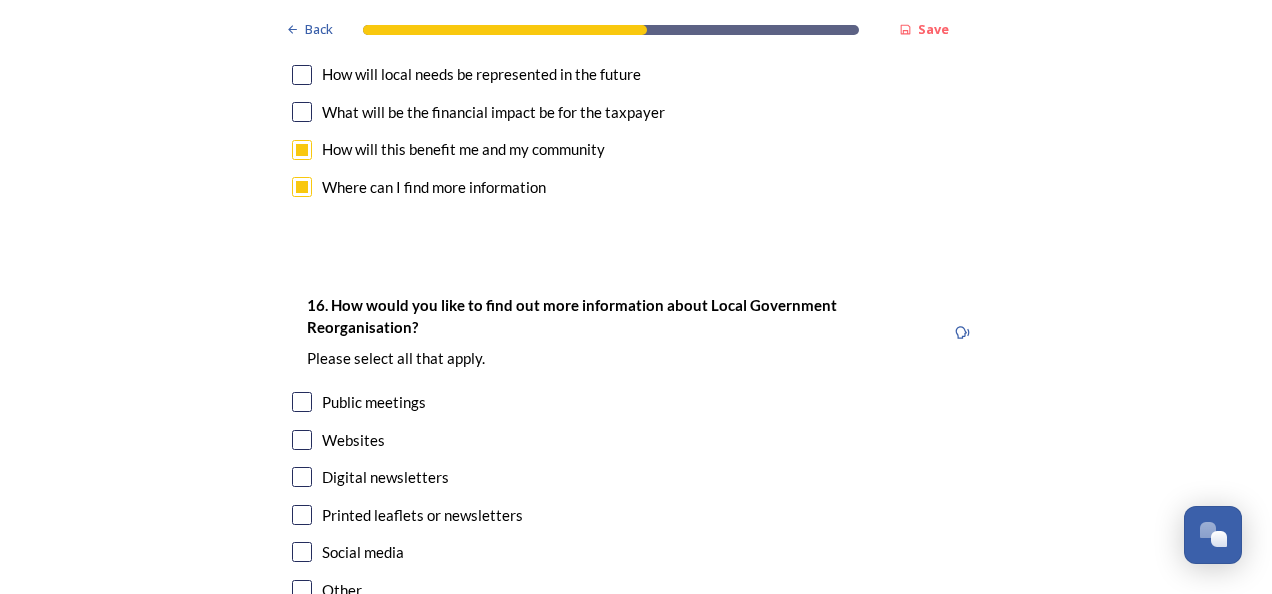 scroll, scrollTop: 5800, scrollLeft: 0, axis: vertical 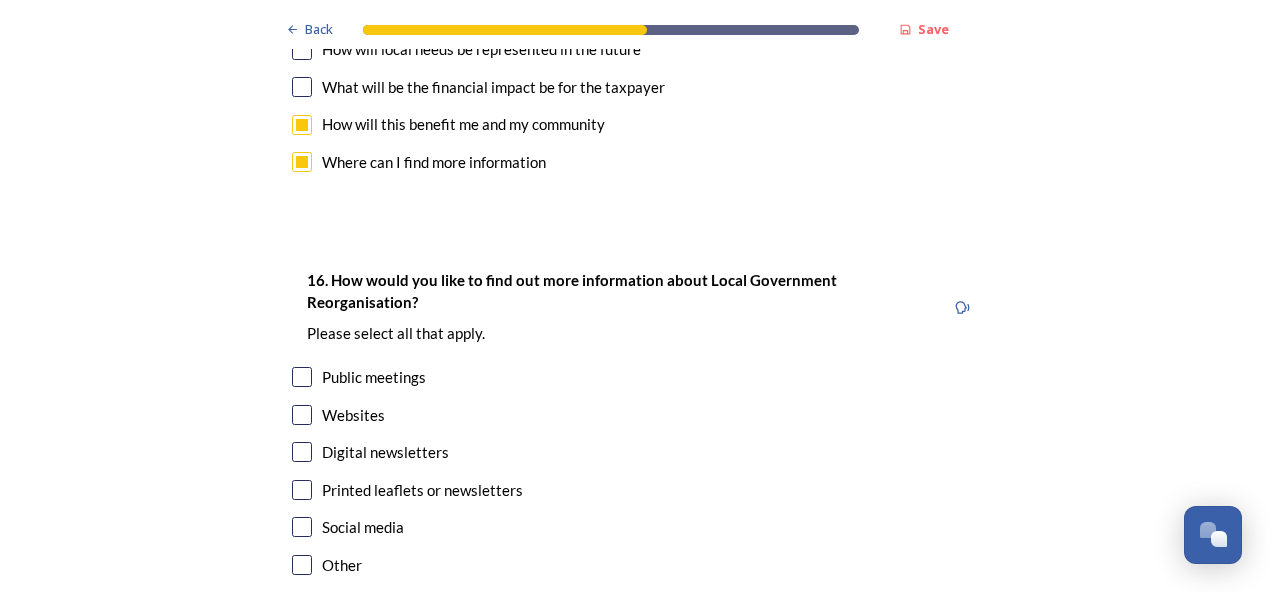 click at bounding box center (302, 490) 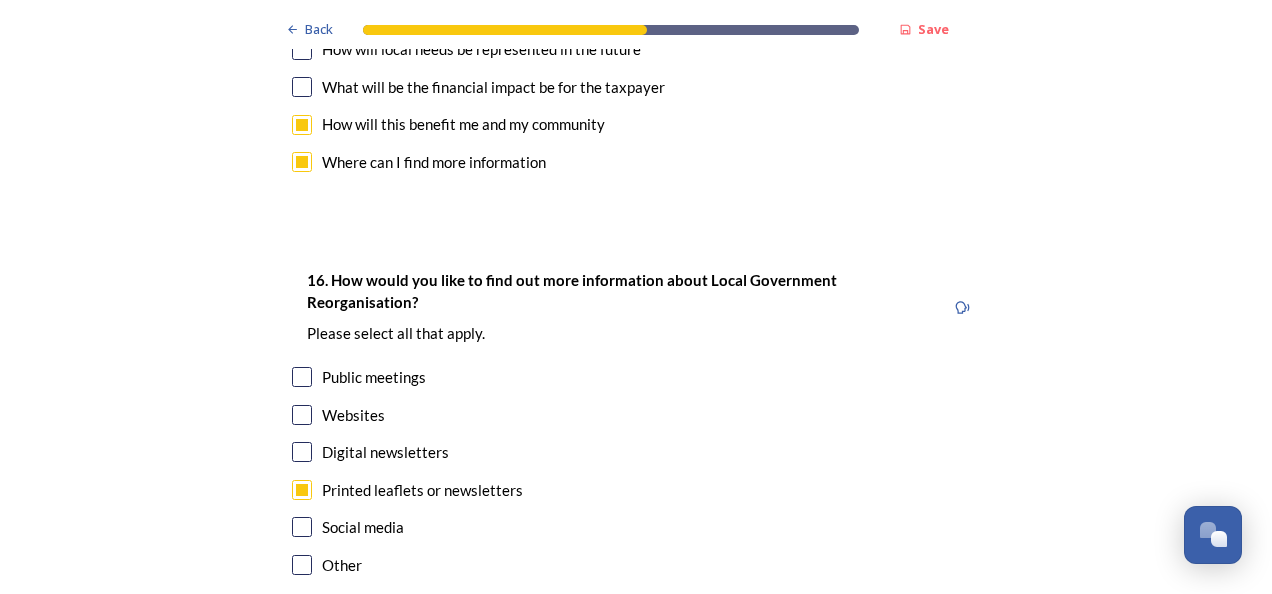 click at bounding box center (302, 452) 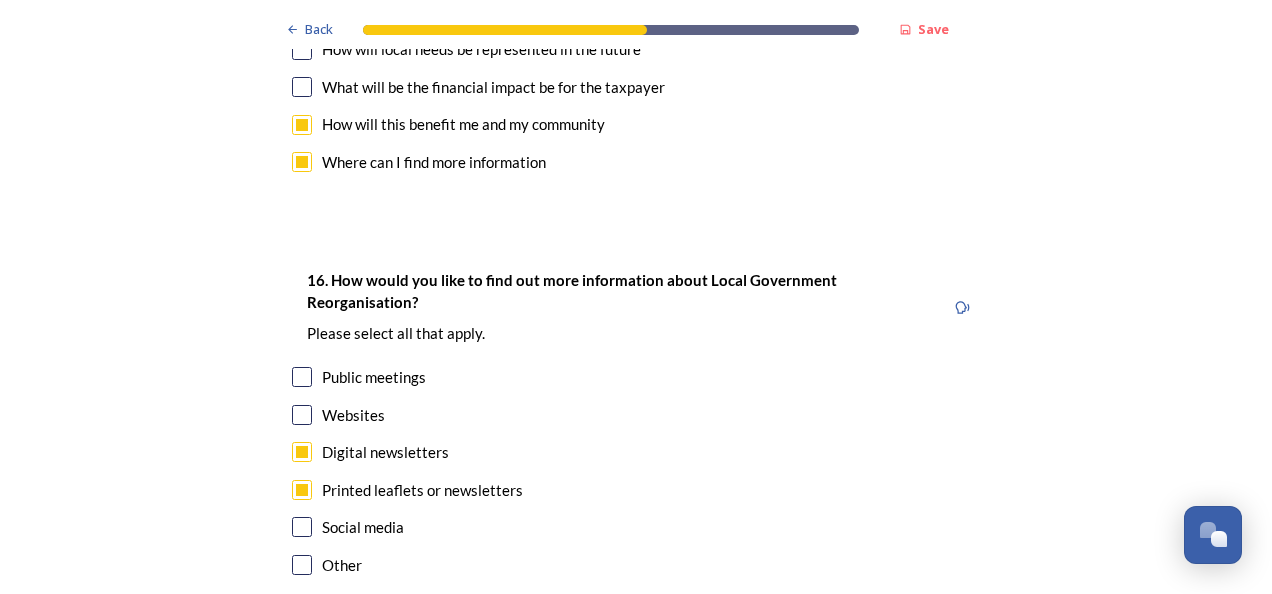 click at bounding box center [302, 377] 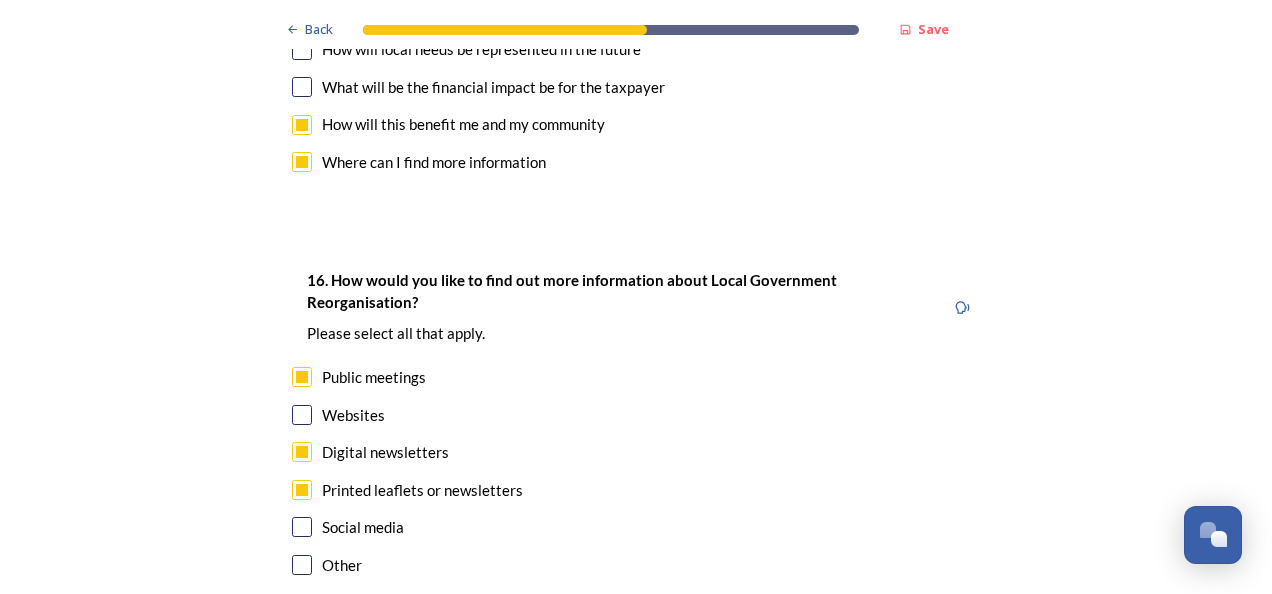 click at bounding box center [302, 415] 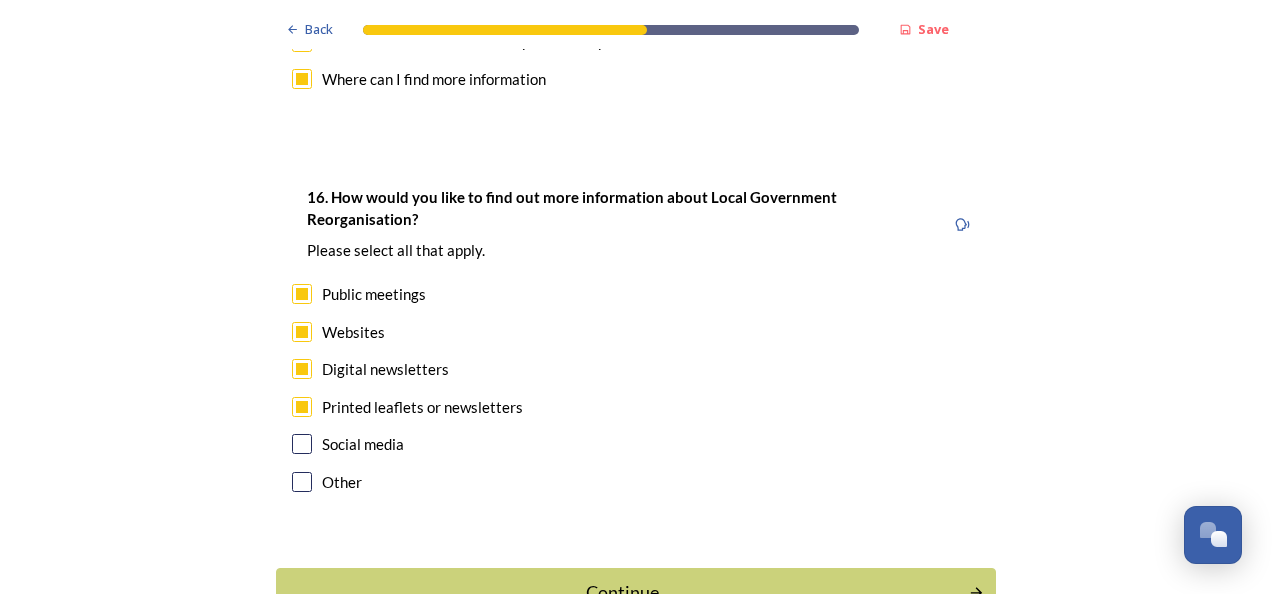 scroll, scrollTop: 6000, scrollLeft: 0, axis: vertical 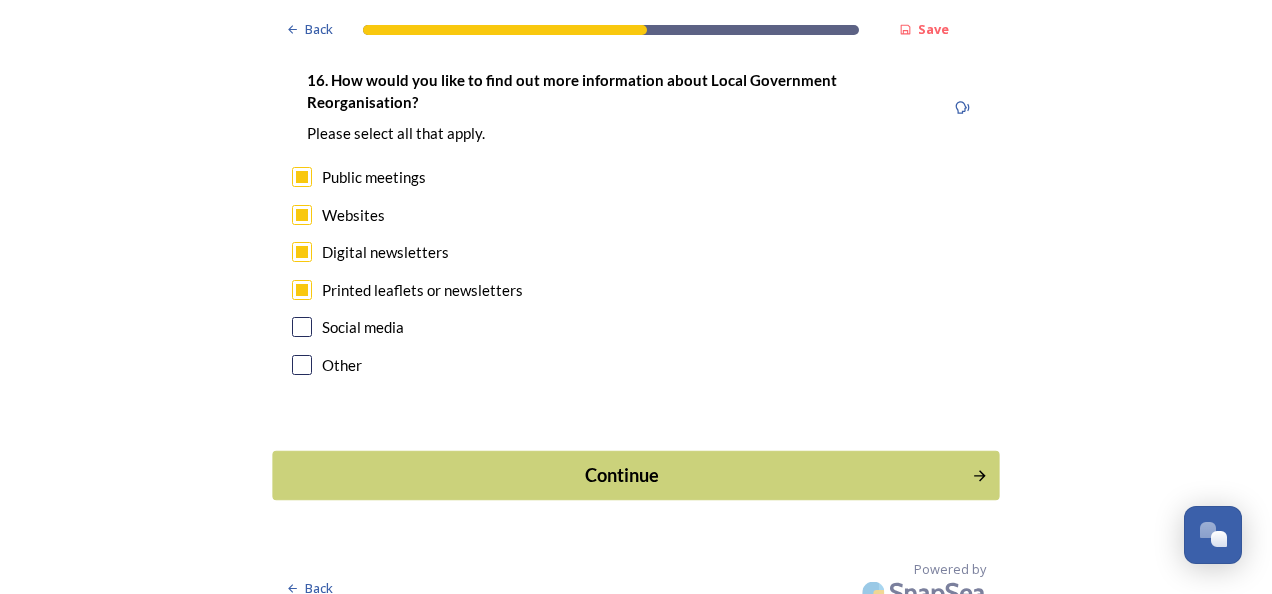 click on "Continue" at bounding box center (622, 475) 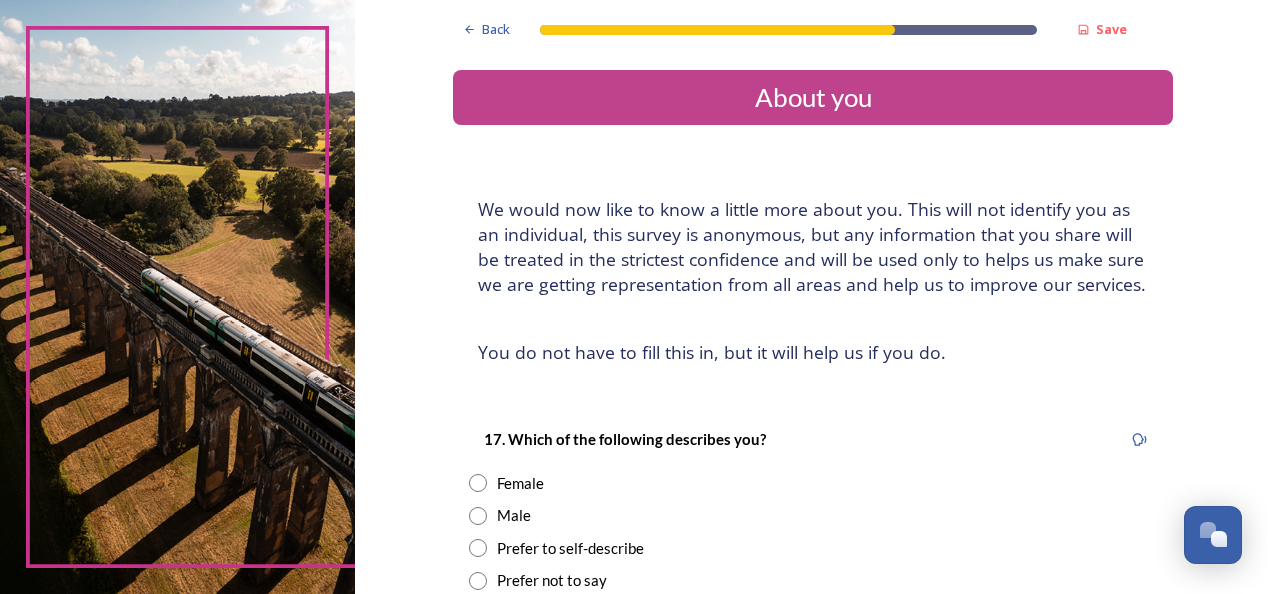 click at bounding box center [478, 483] 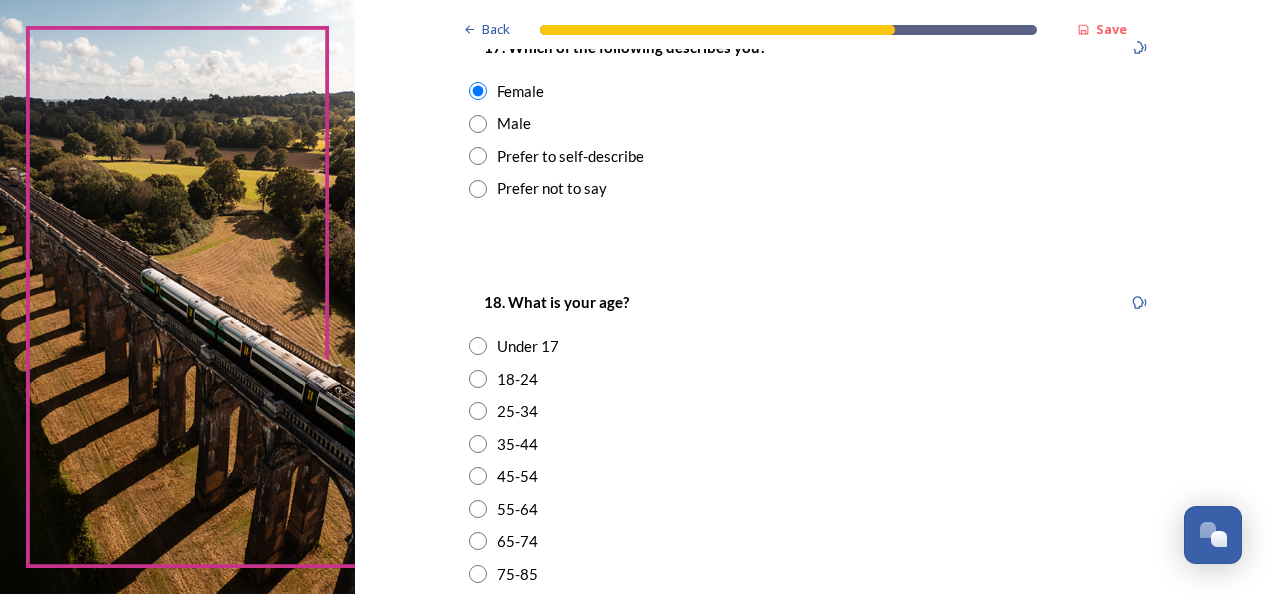 scroll, scrollTop: 400, scrollLeft: 0, axis: vertical 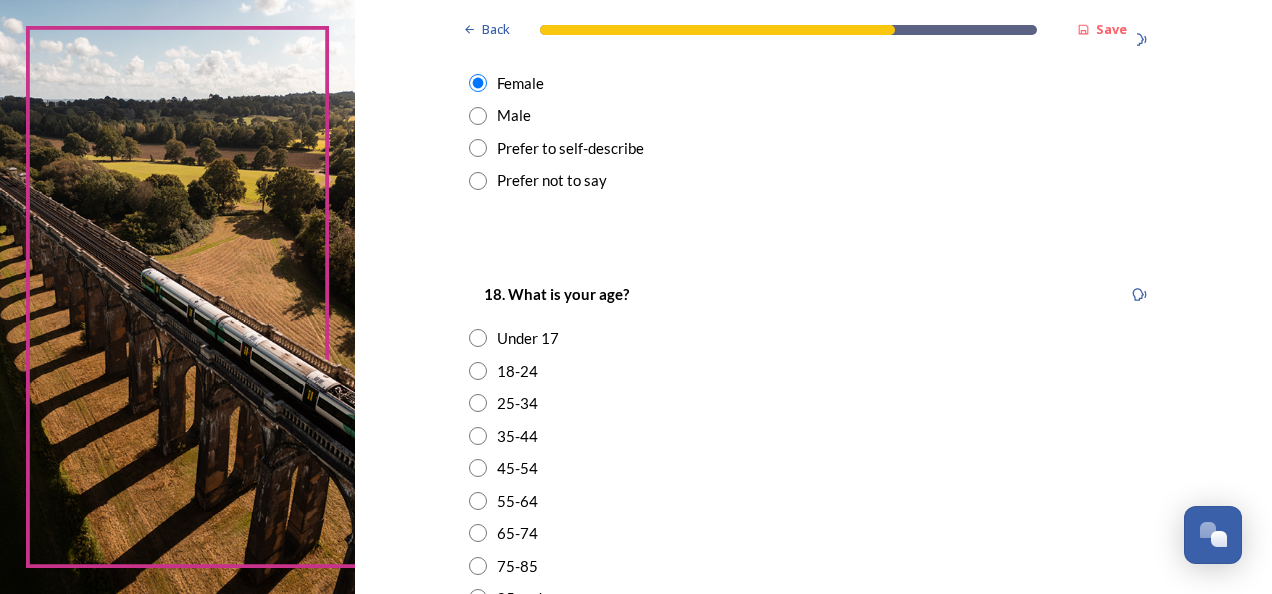 click at bounding box center (478, 533) 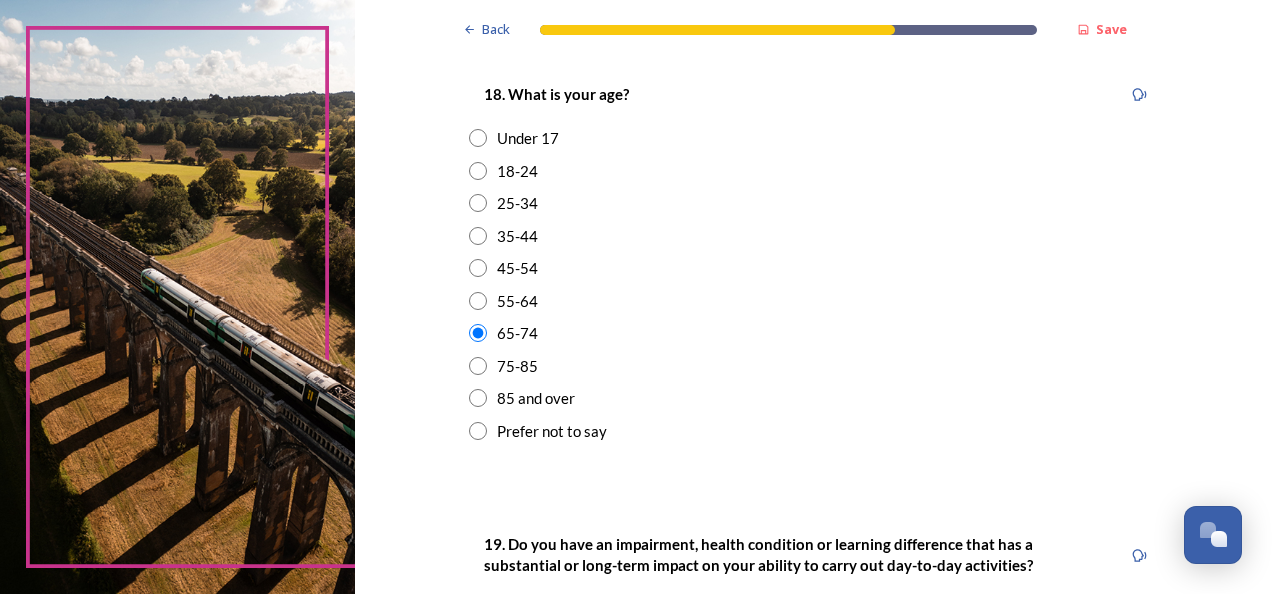 scroll, scrollTop: 700, scrollLeft: 0, axis: vertical 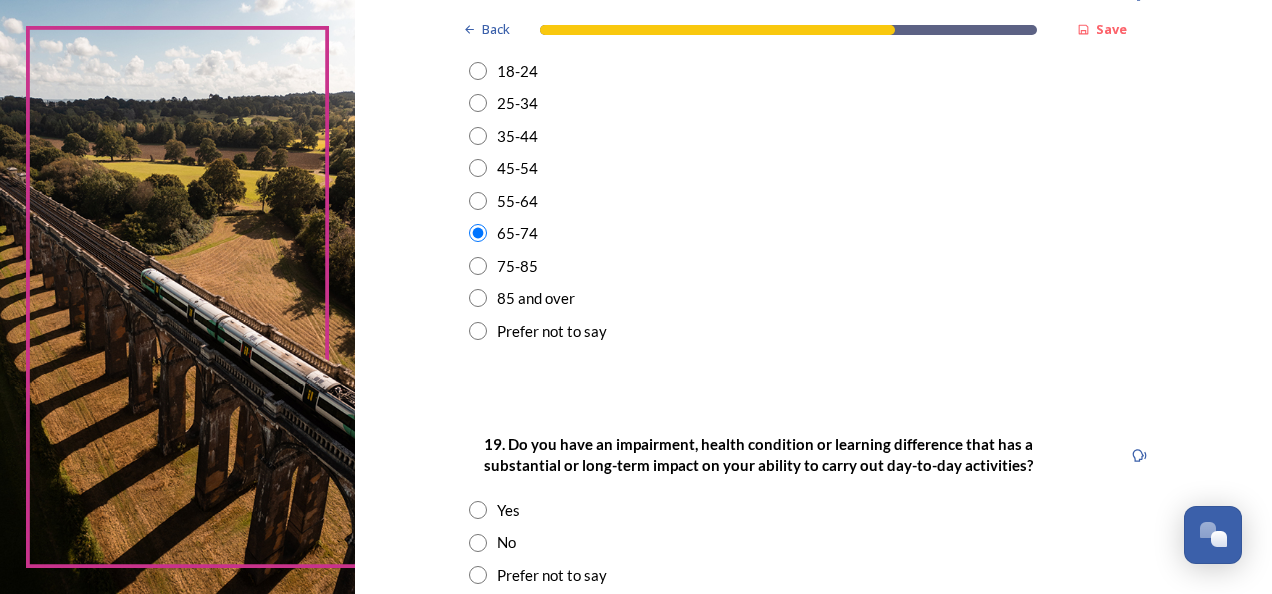 click at bounding box center (478, 543) 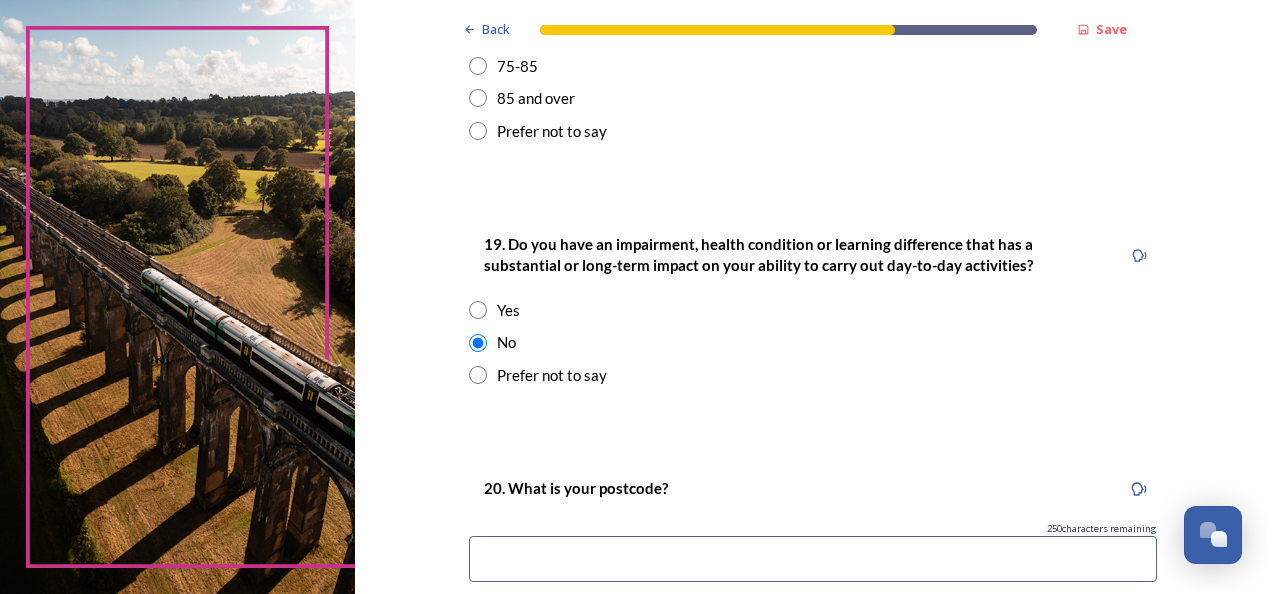 scroll, scrollTop: 1000, scrollLeft: 0, axis: vertical 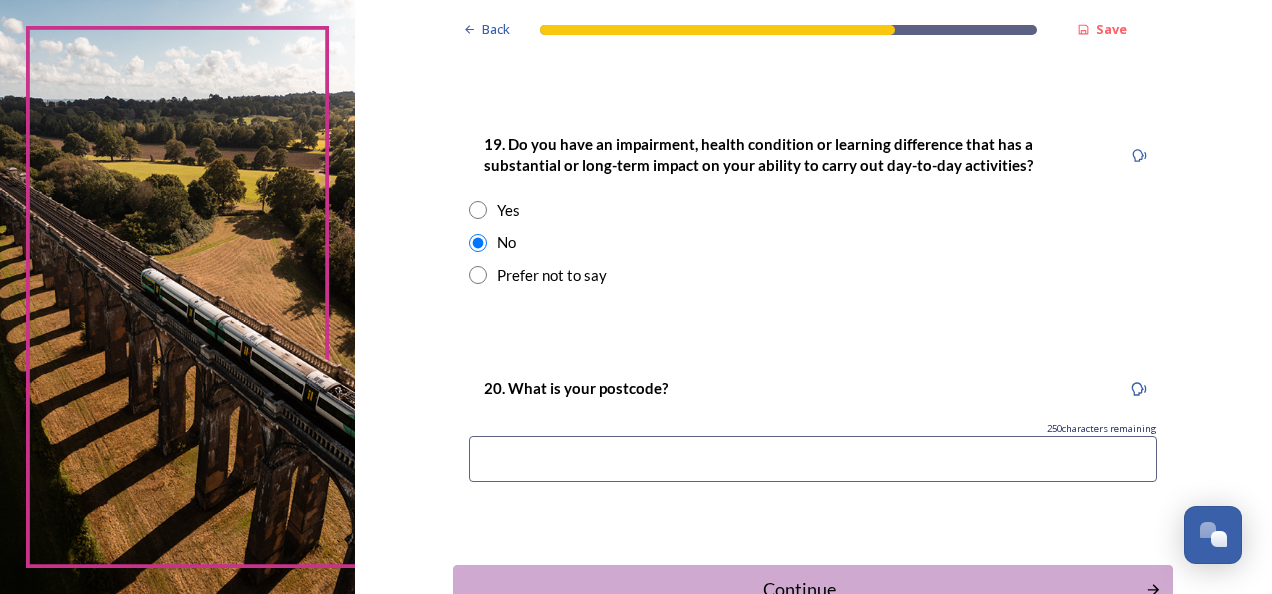 click at bounding box center (813, 459) 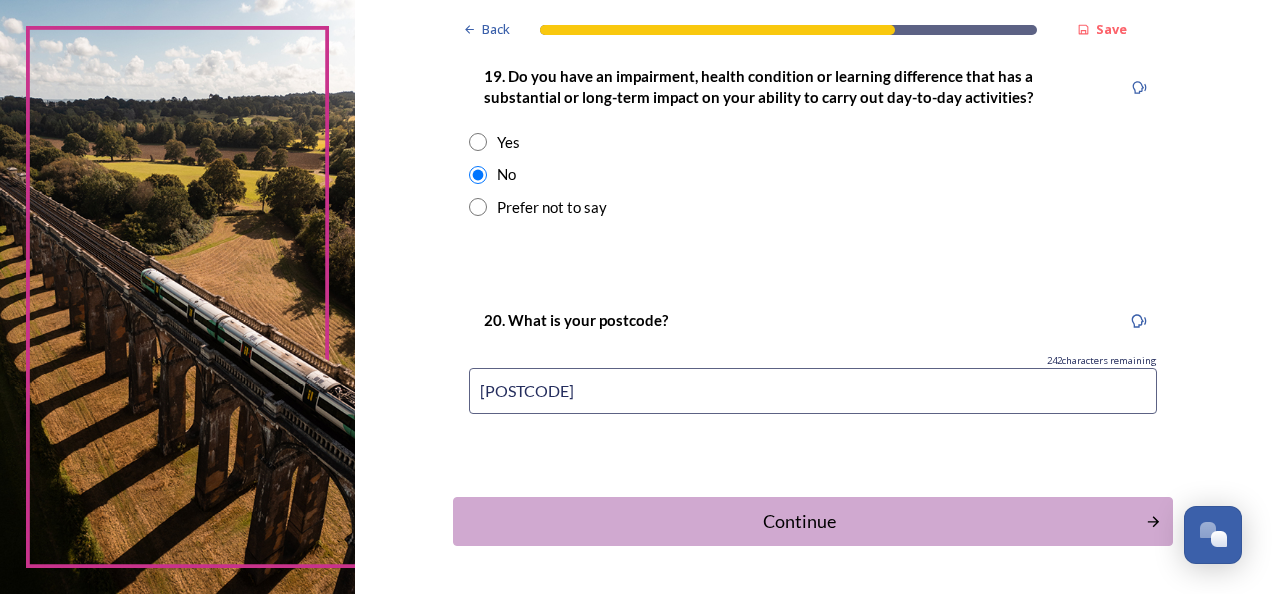 scroll, scrollTop: 1100, scrollLeft: 0, axis: vertical 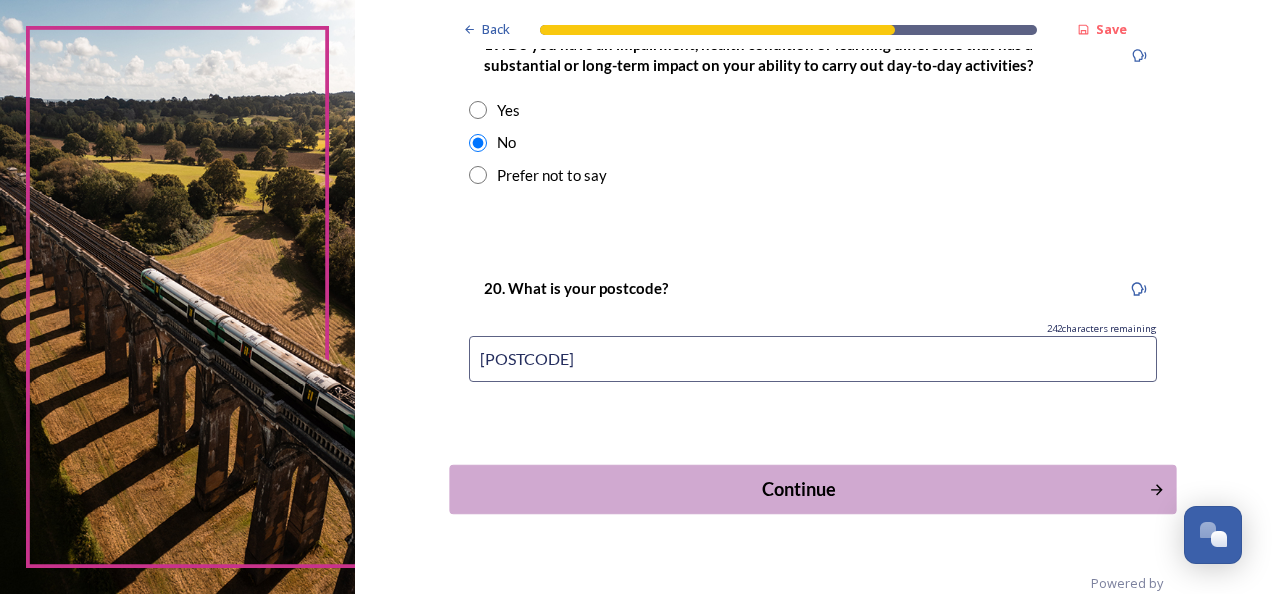 type on "[POSTCODE]" 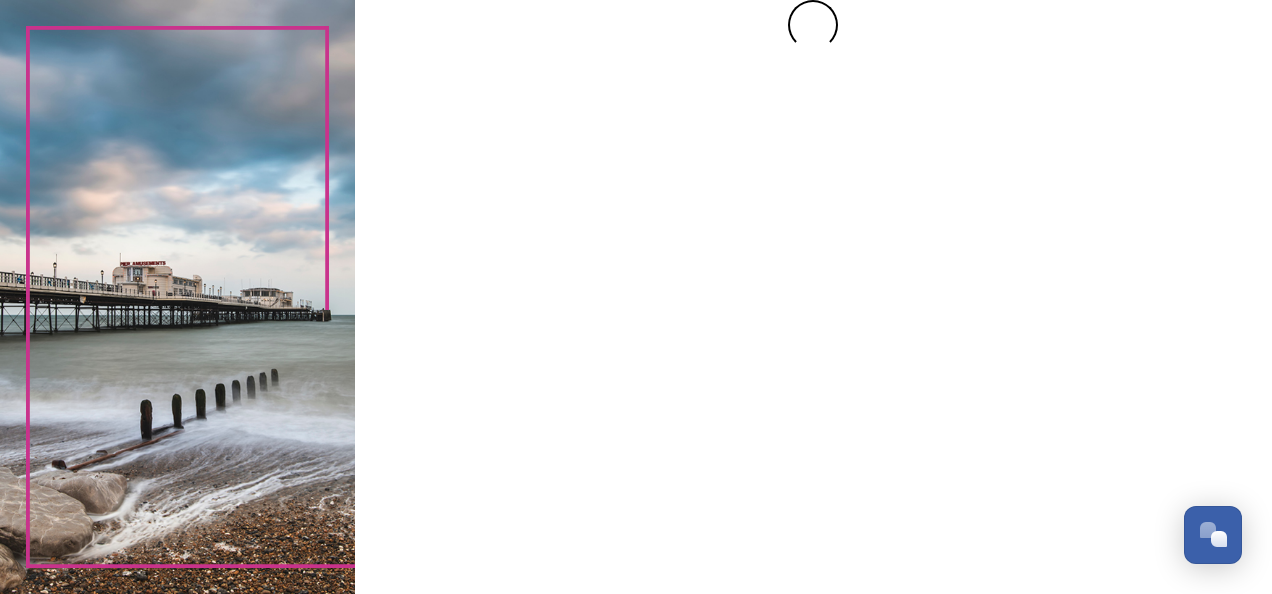 scroll, scrollTop: 0, scrollLeft: 0, axis: both 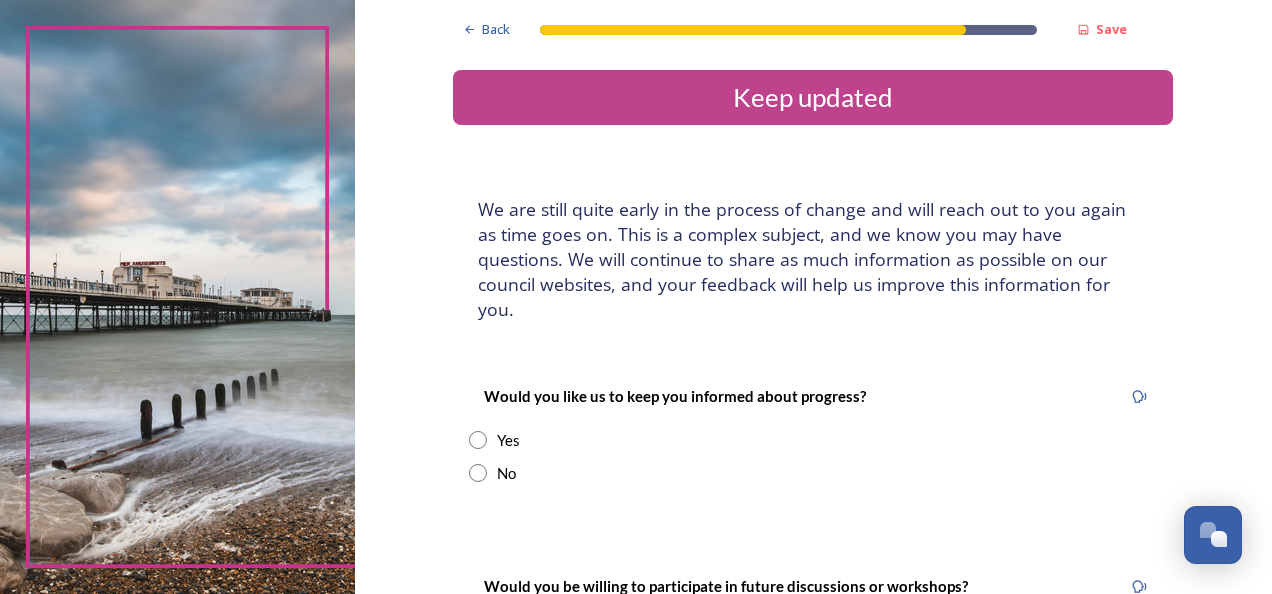 click at bounding box center (478, 440) 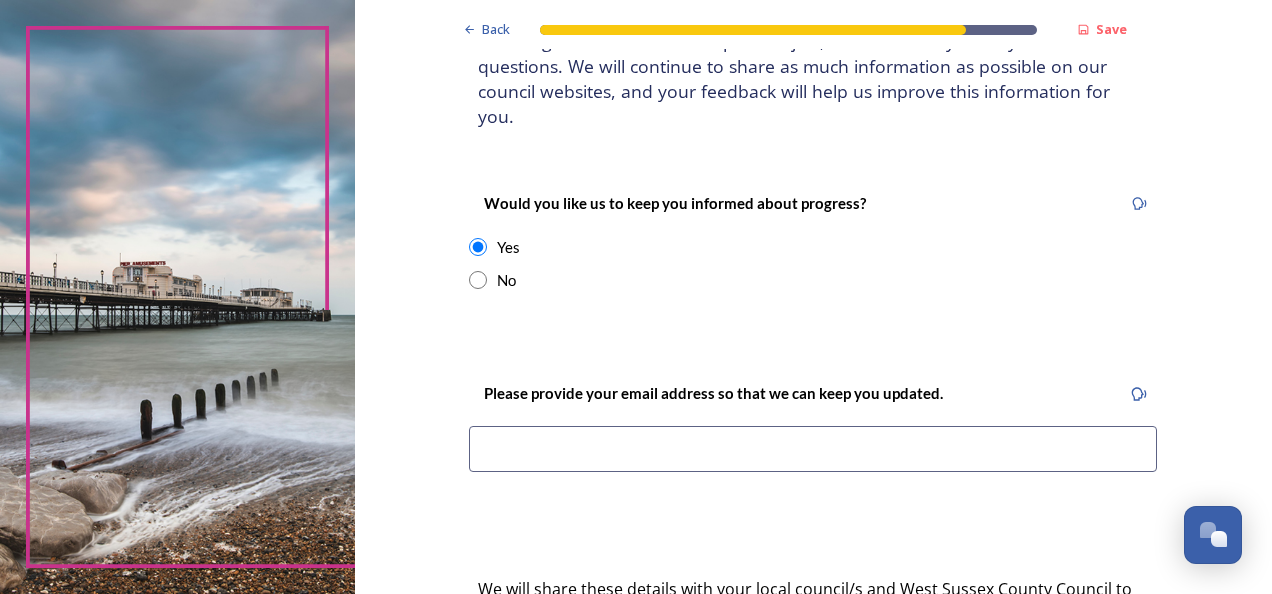 scroll, scrollTop: 200, scrollLeft: 0, axis: vertical 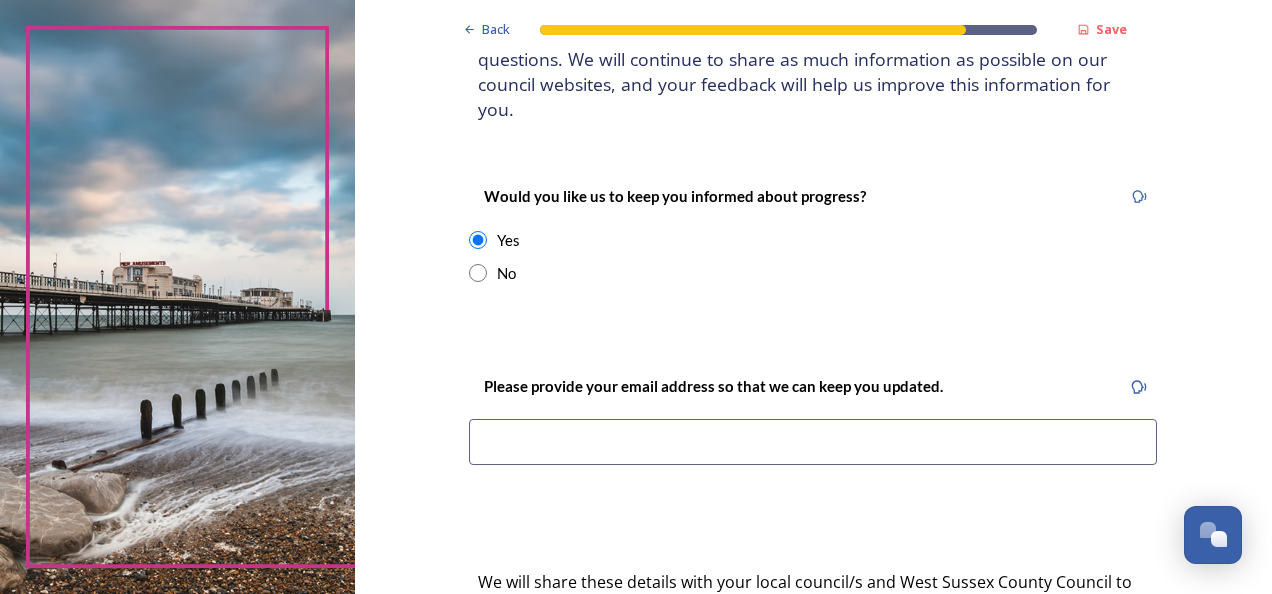 click at bounding box center (813, 442) 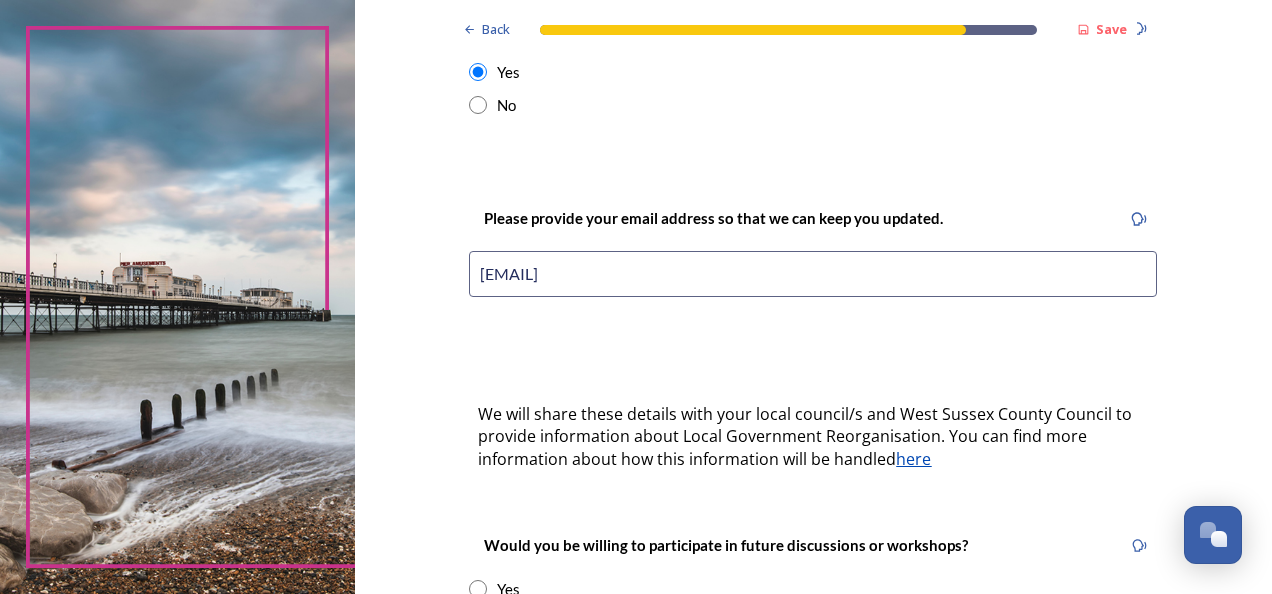 scroll, scrollTop: 400, scrollLeft: 0, axis: vertical 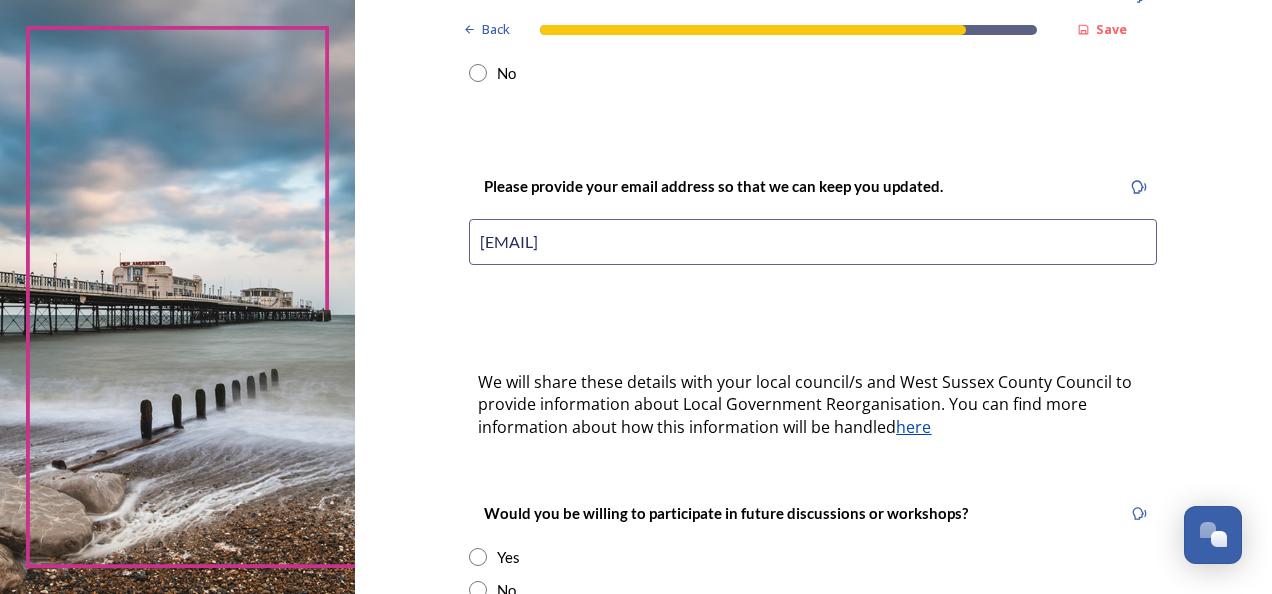 click at bounding box center [478, 557] 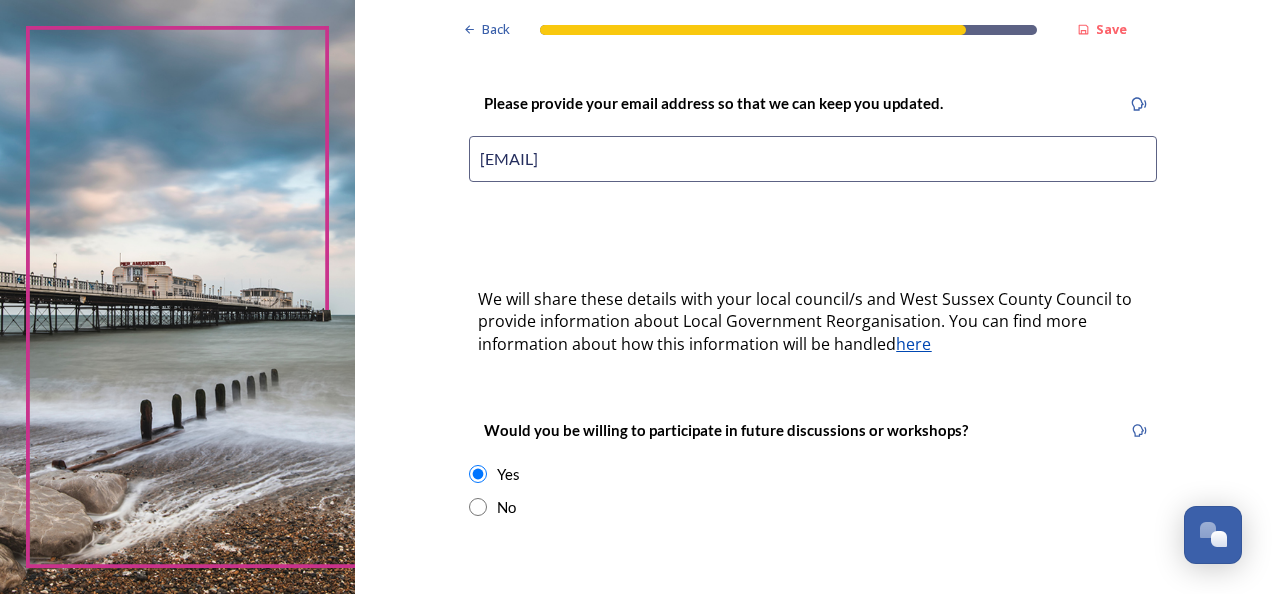 scroll, scrollTop: 600, scrollLeft: 0, axis: vertical 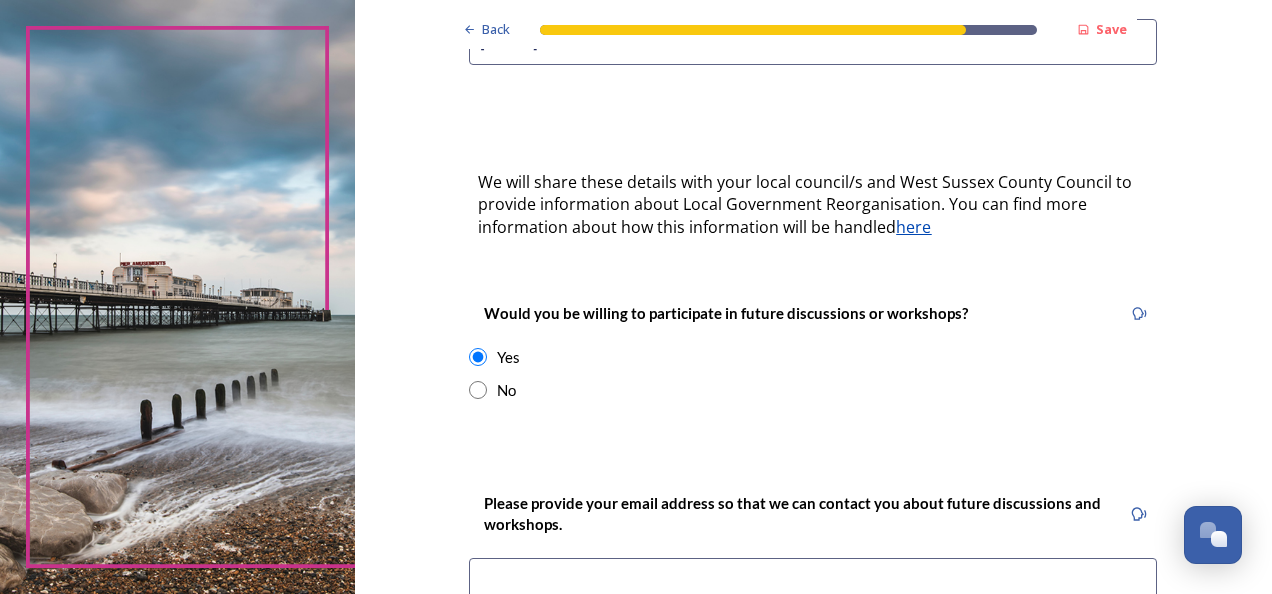 click at bounding box center (813, 581) 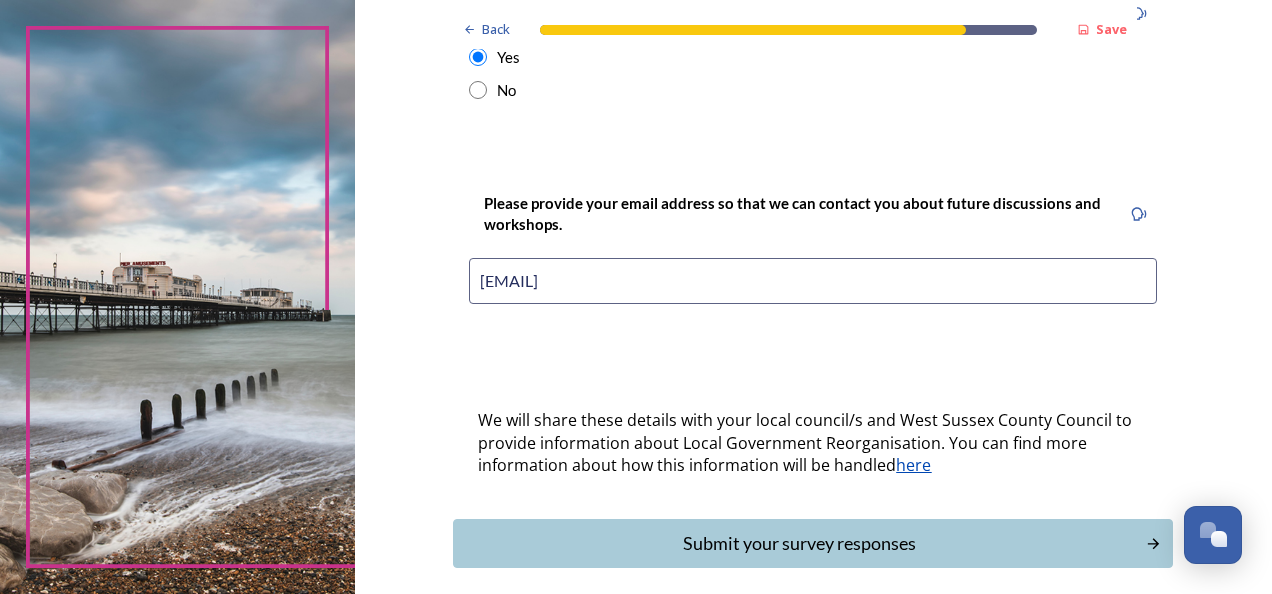 scroll, scrollTop: 963, scrollLeft: 0, axis: vertical 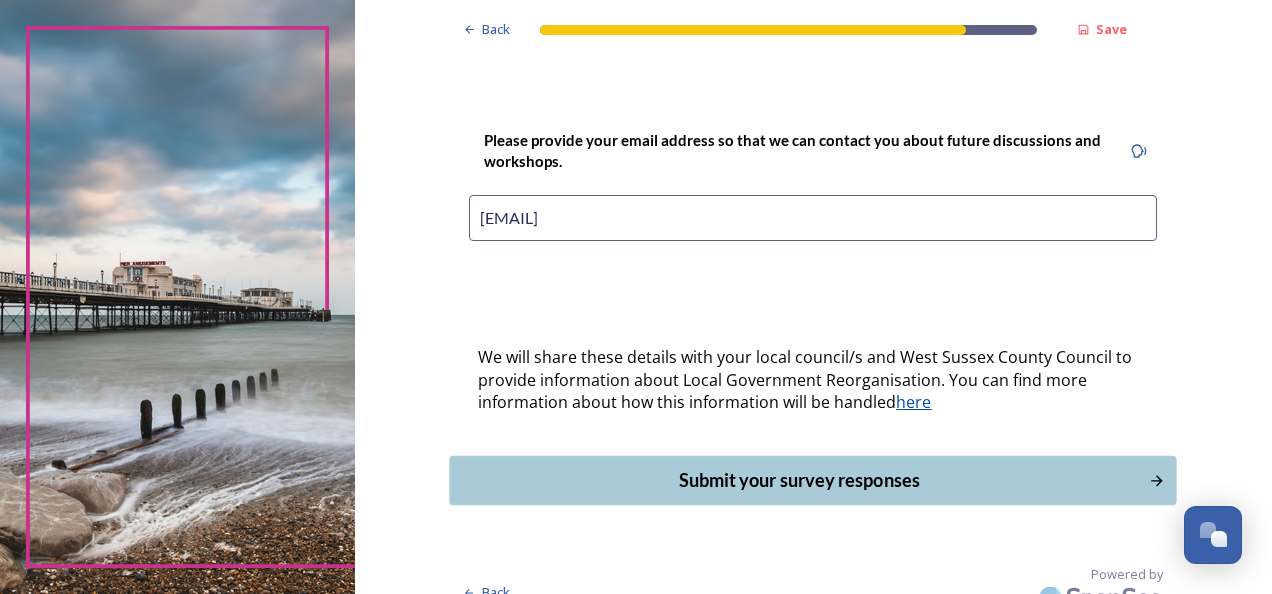 click on "Submit your survey responses" at bounding box center (799, 480) 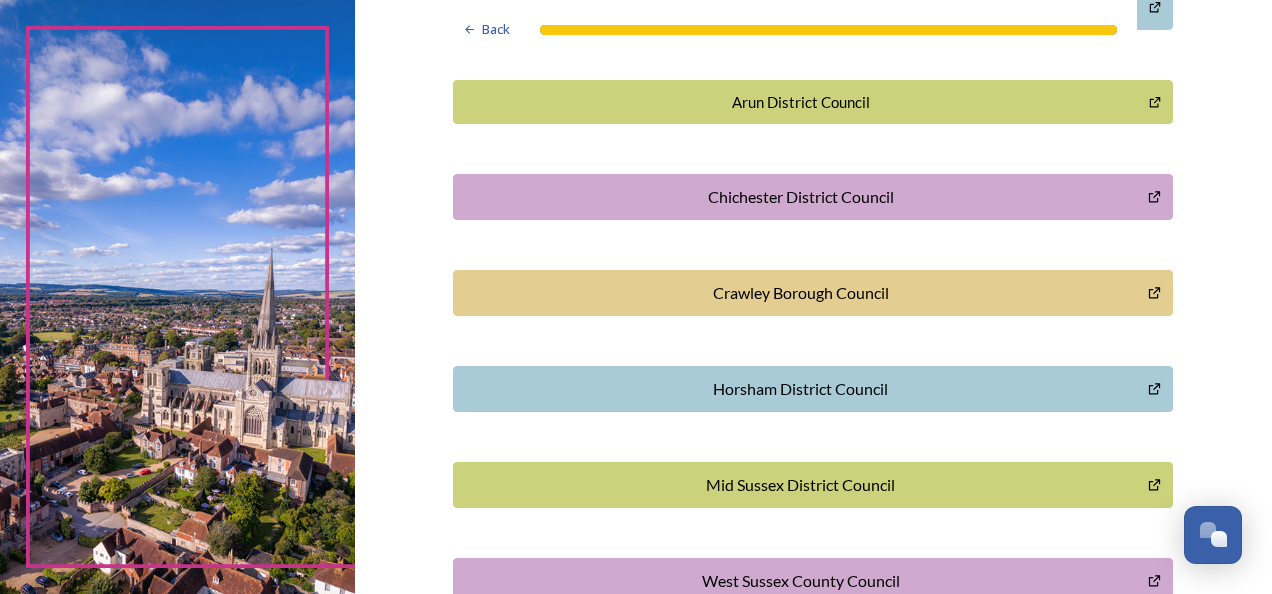 scroll, scrollTop: 600, scrollLeft: 0, axis: vertical 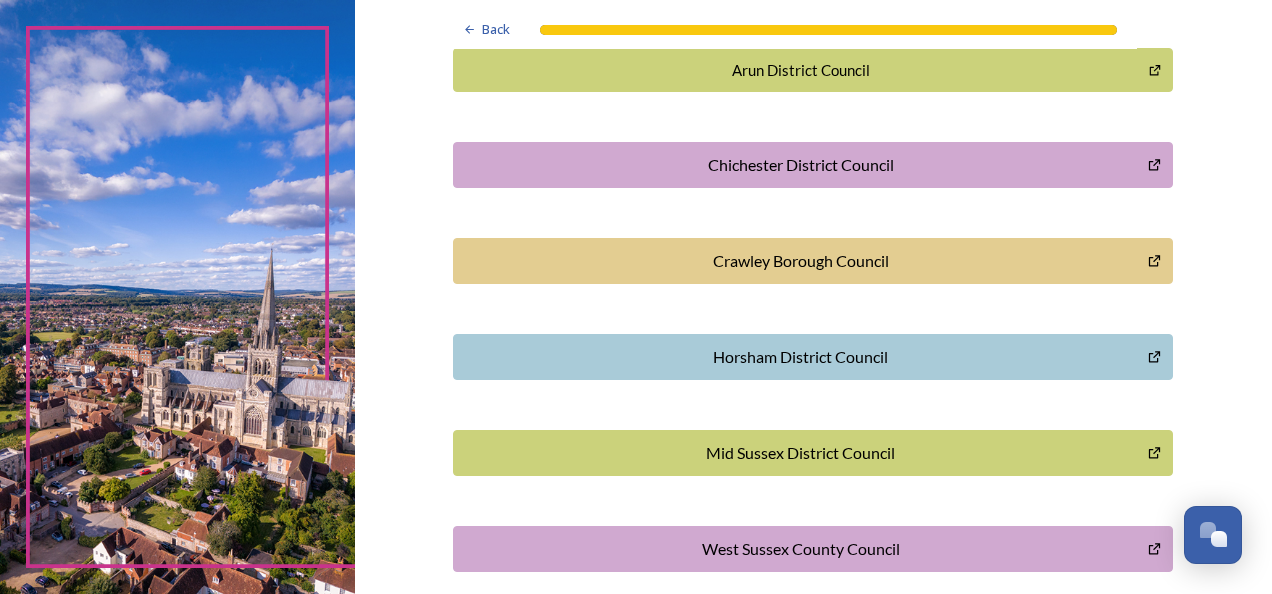 click on "West Sussex County Council" at bounding box center [813, 549] 